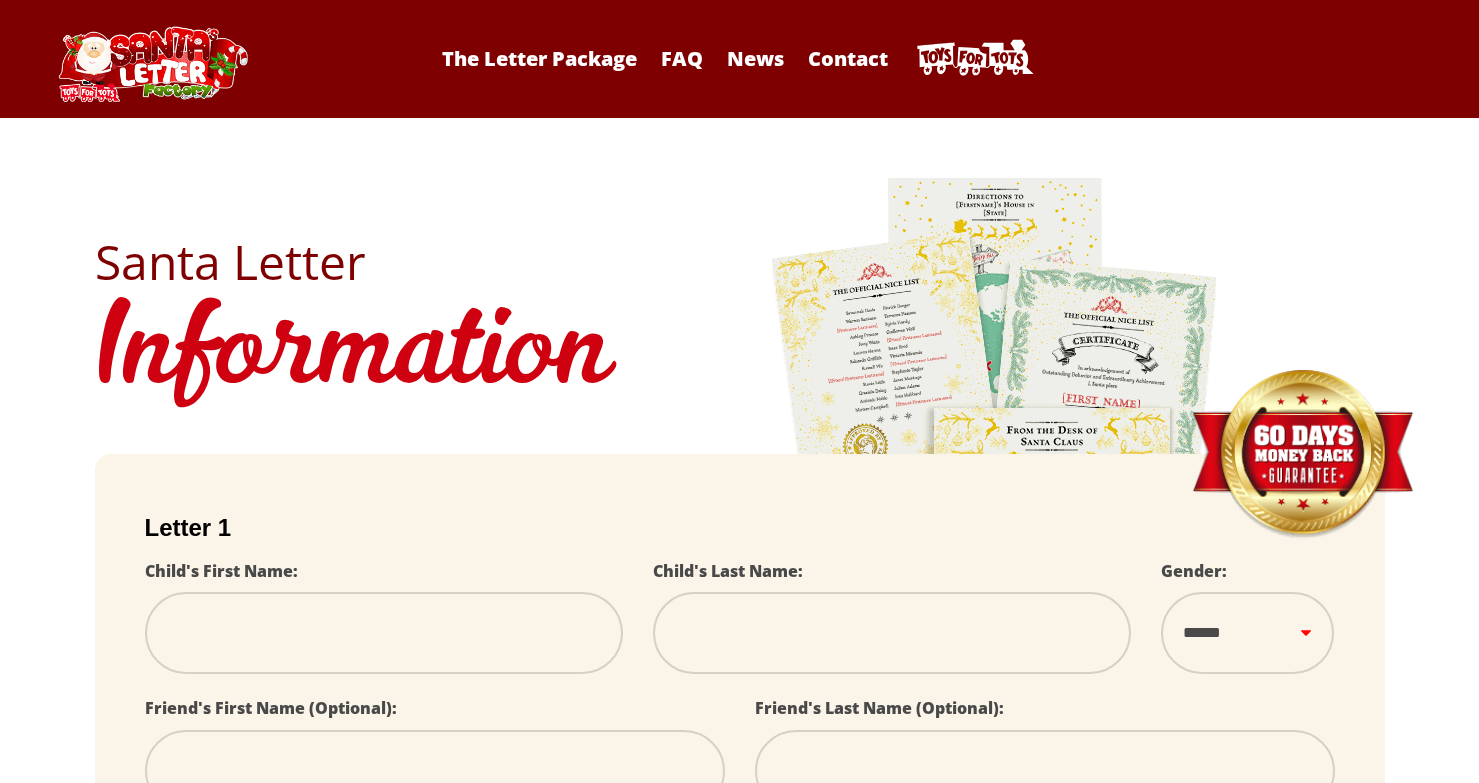 scroll, scrollTop: 400, scrollLeft: 0, axis: vertical 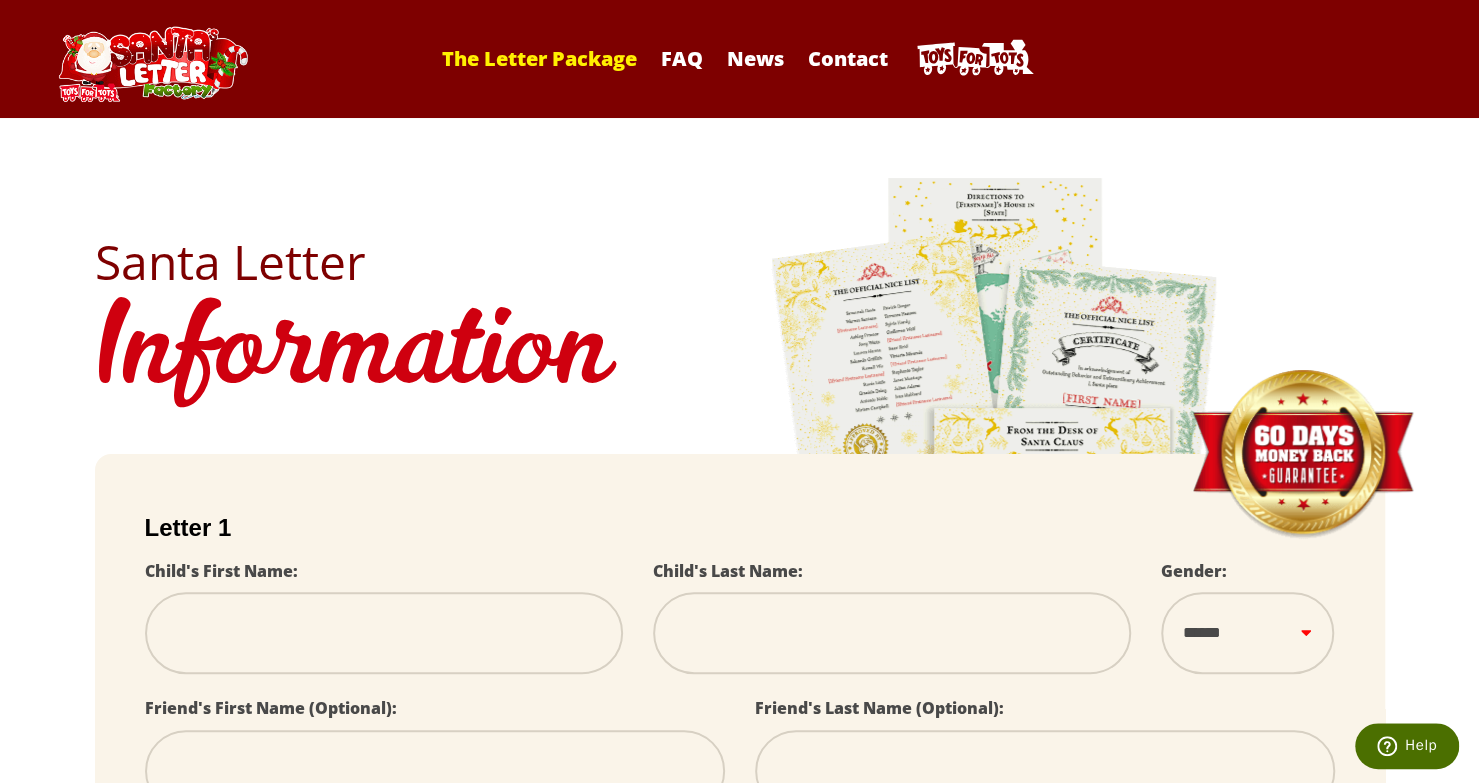 click on "The Letter Package" at bounding box center (539, 58) 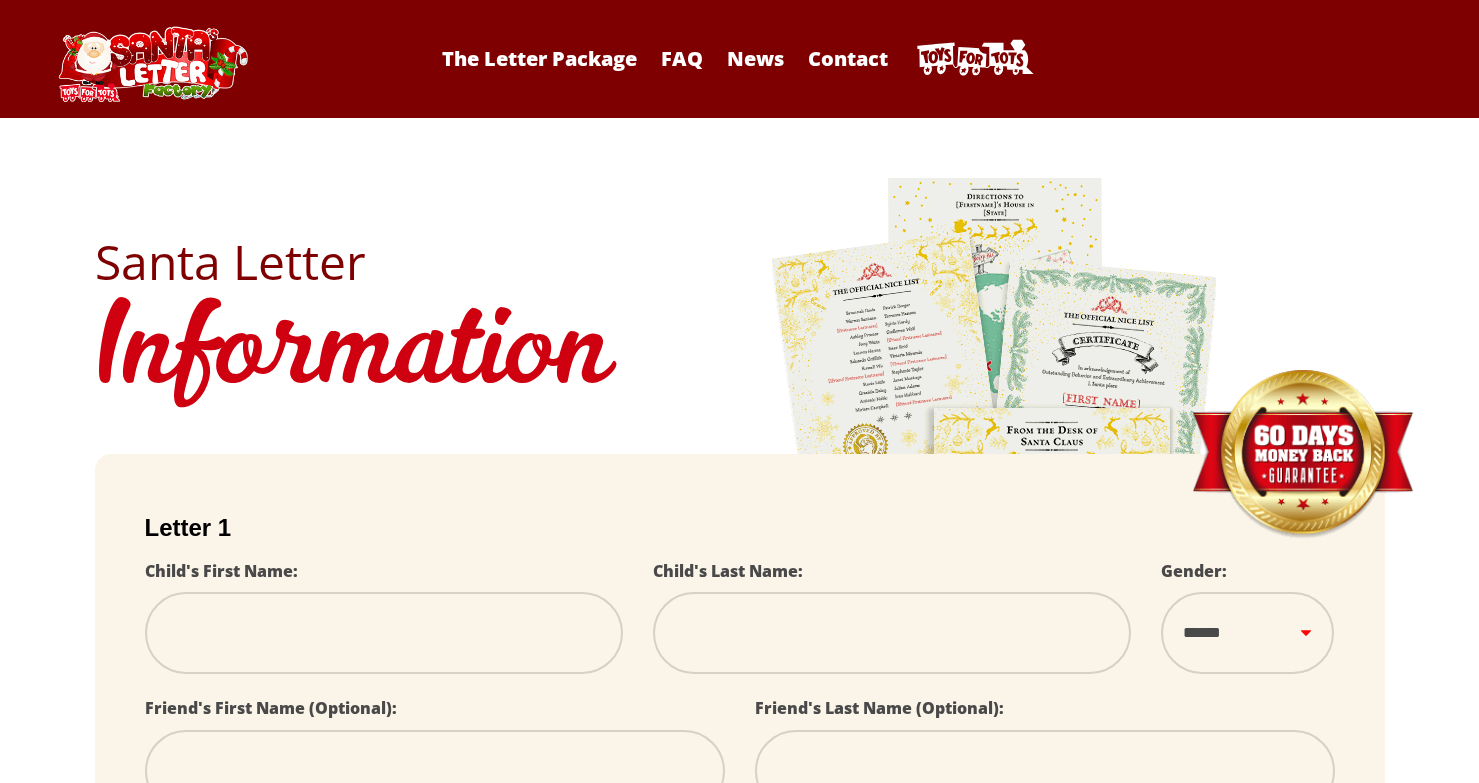 scroll, scrollTop: 0, scrollLeft: 0, axis: both 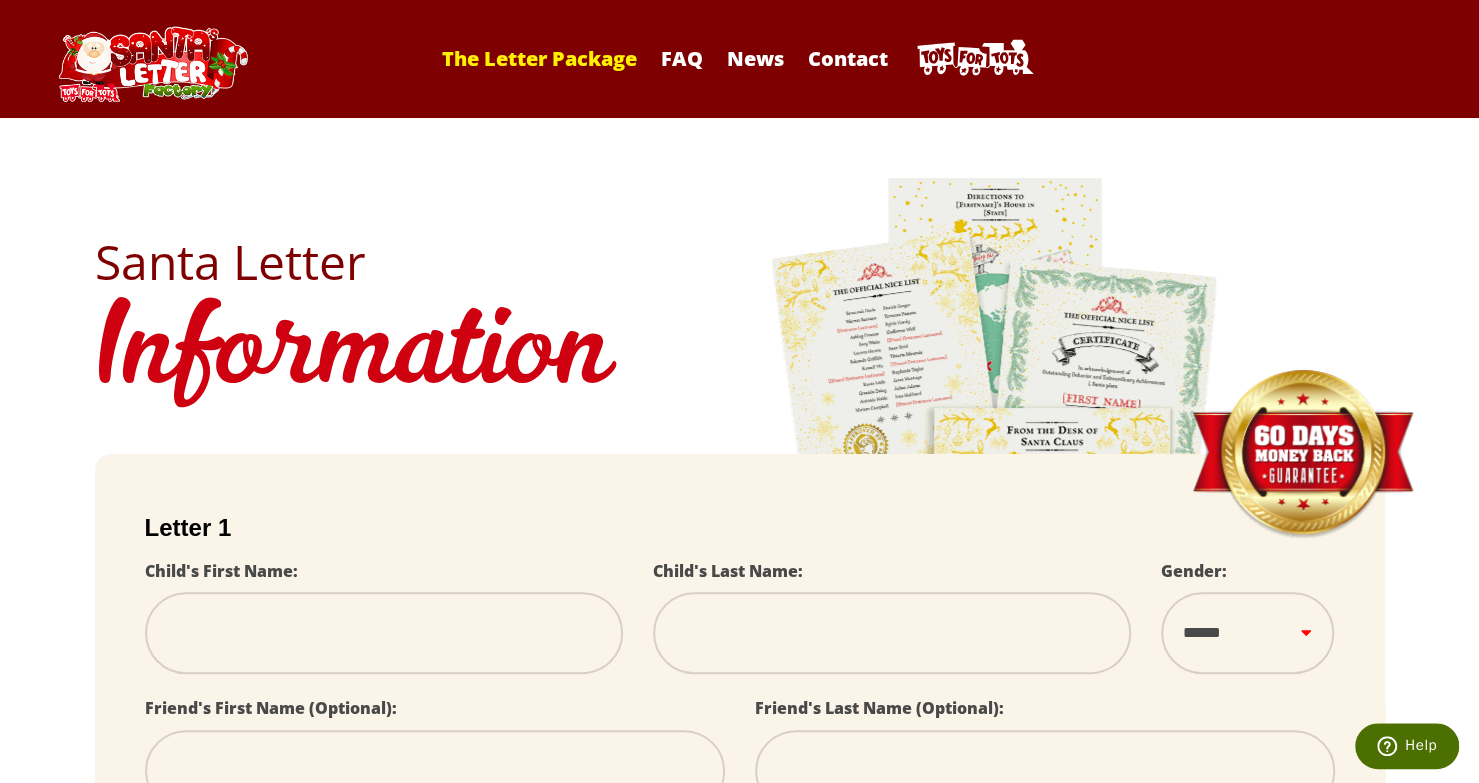 click on "The Letter Package" at bounding box center [539, 58] 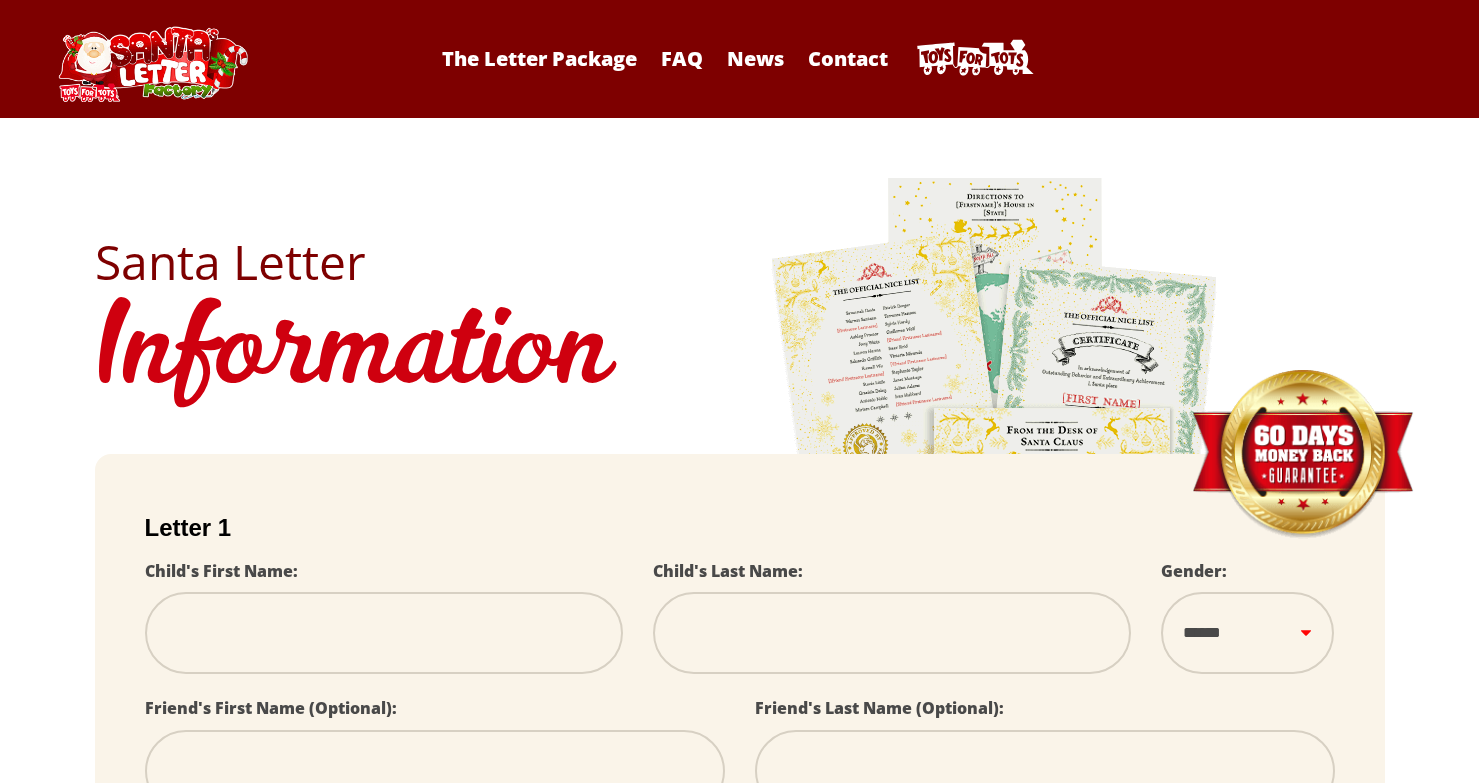 scroll, scrollTop: 0, scrollLeft: 0, axis: both 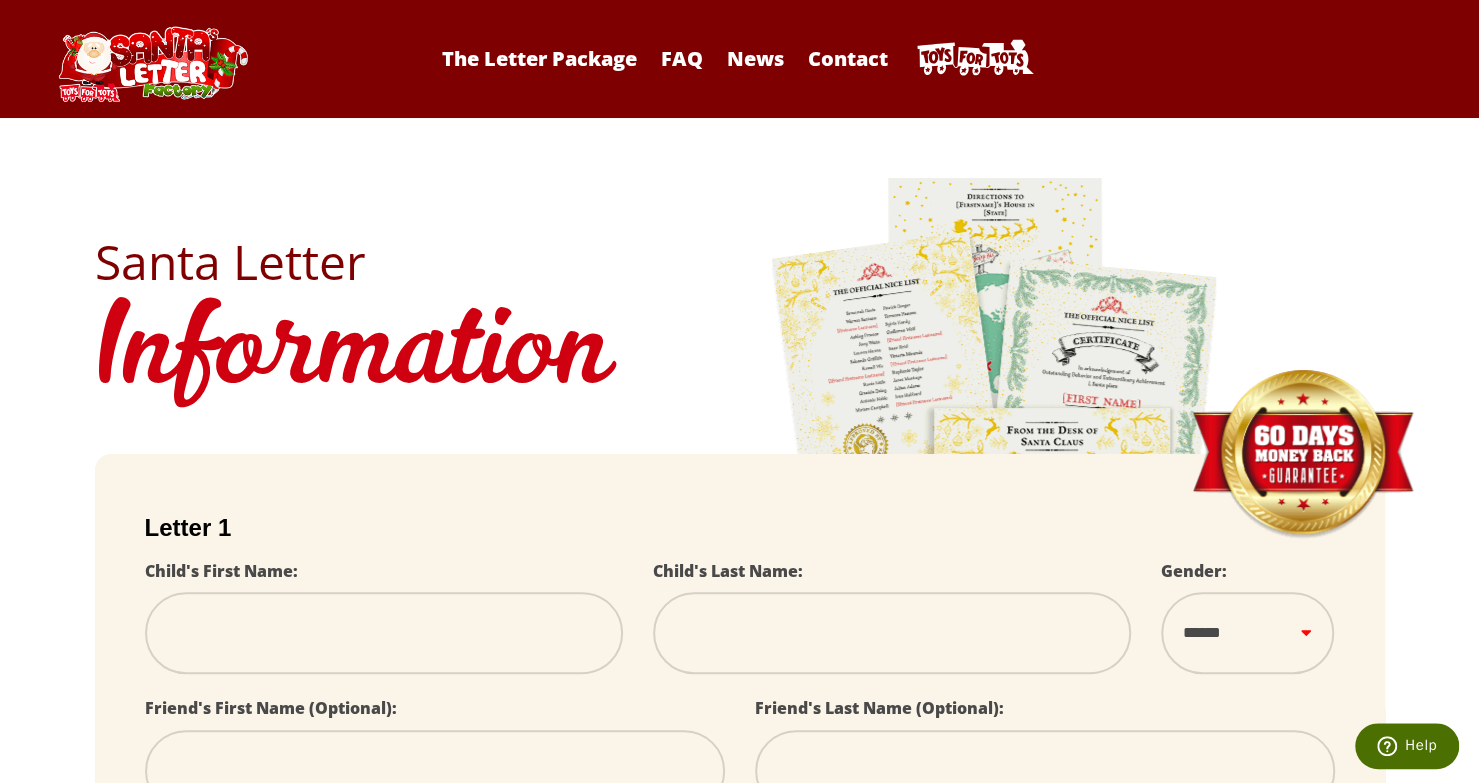 drag, startPoint x: 468, startPoint y: 634, endPoint x: 488, endPoint y: 641, distance: 21.189621 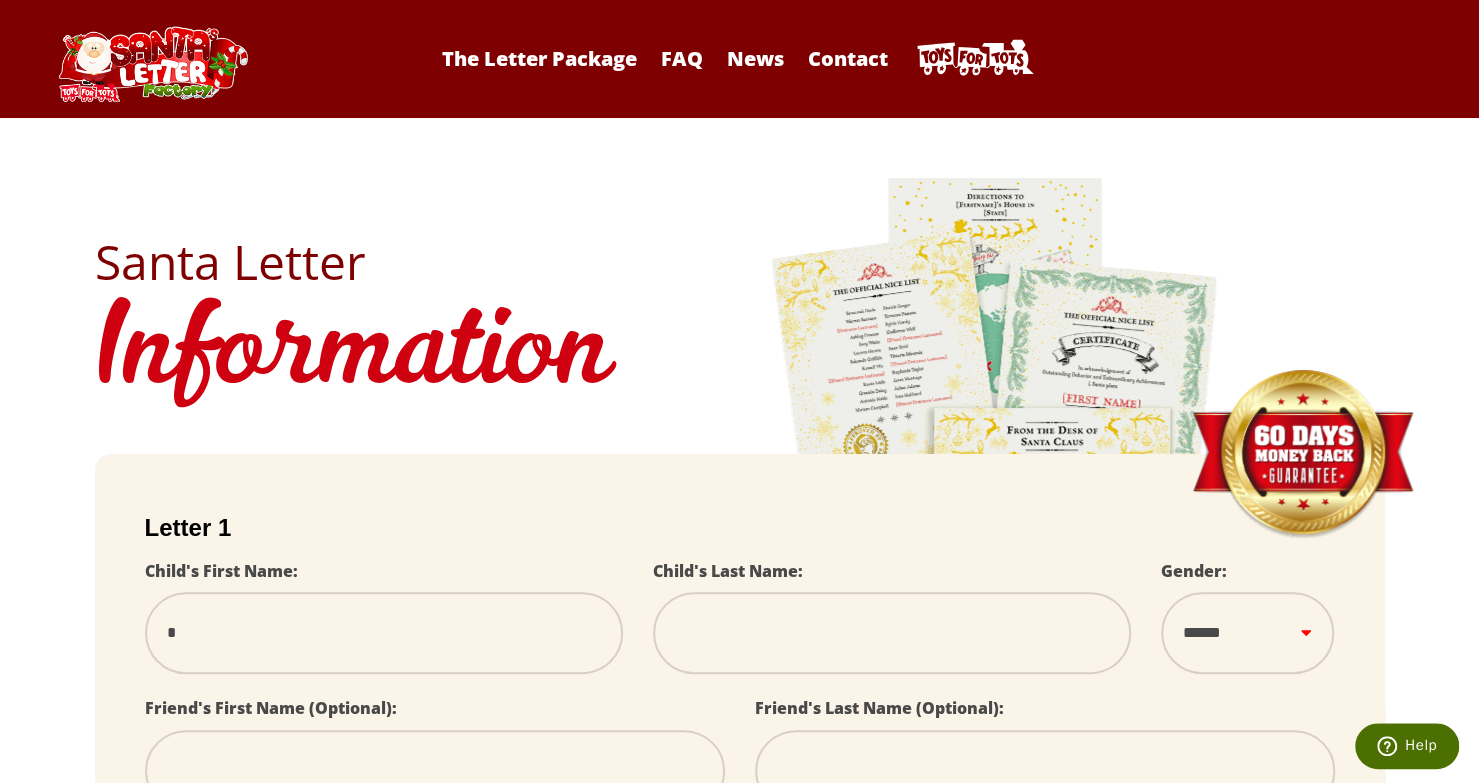 type on "**" 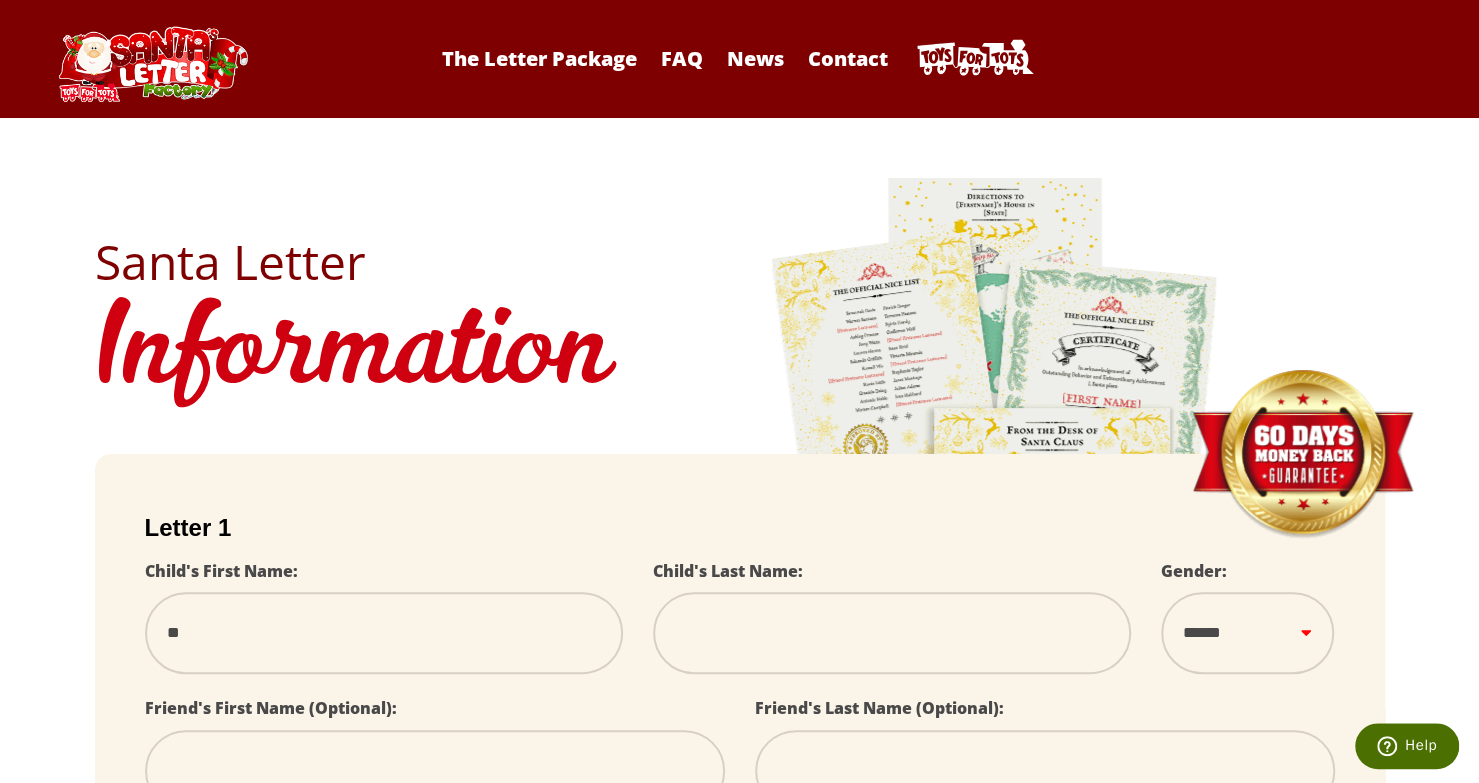 type on "*" 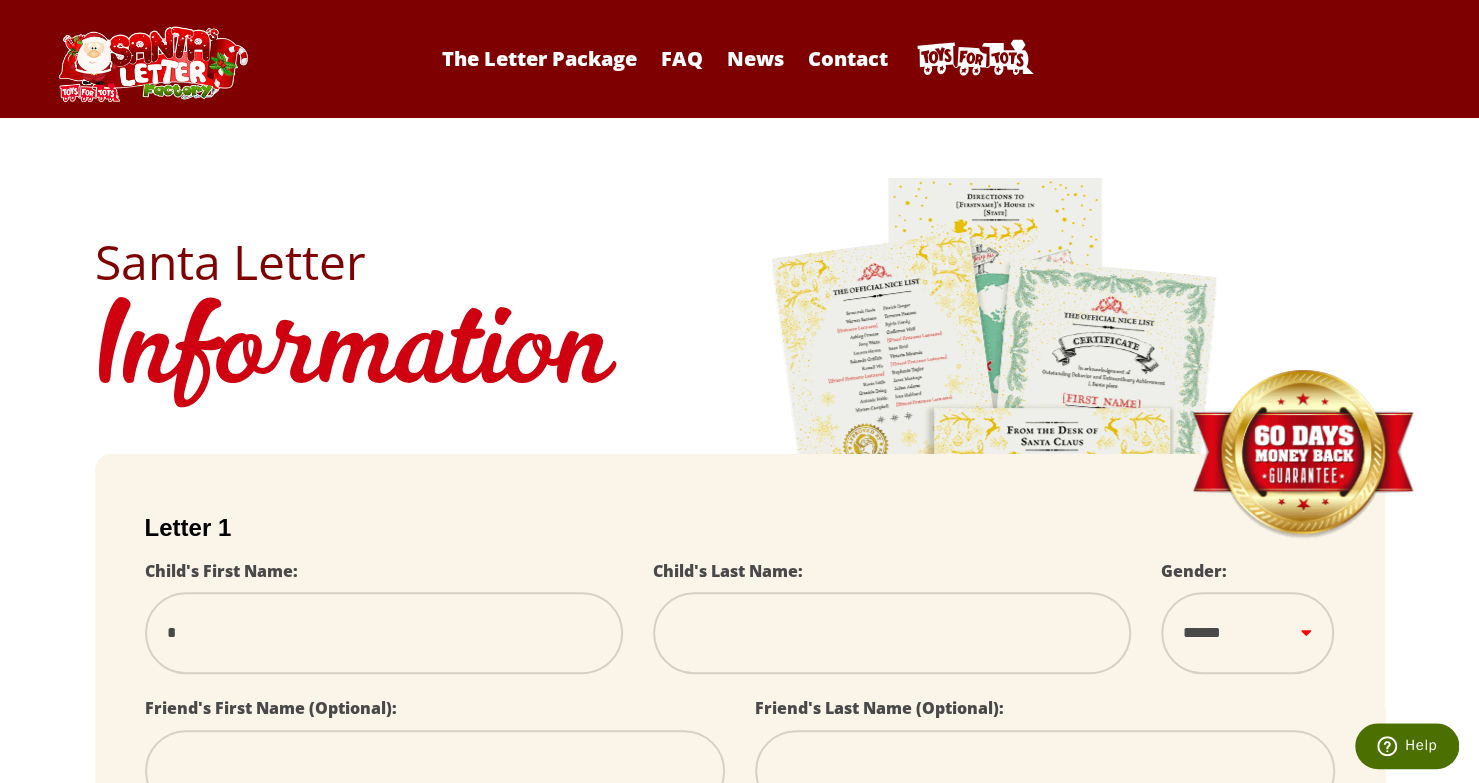 select 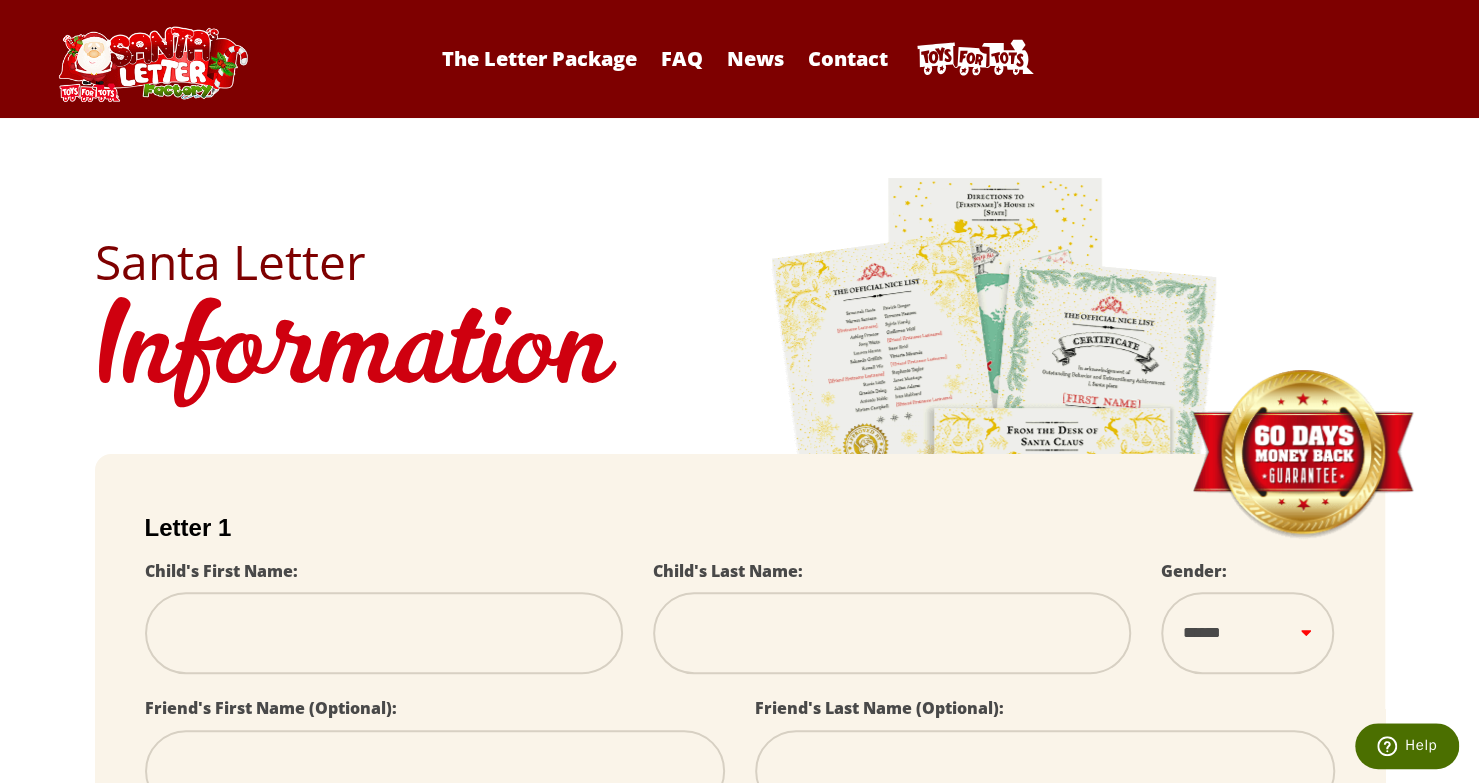 type on "*" 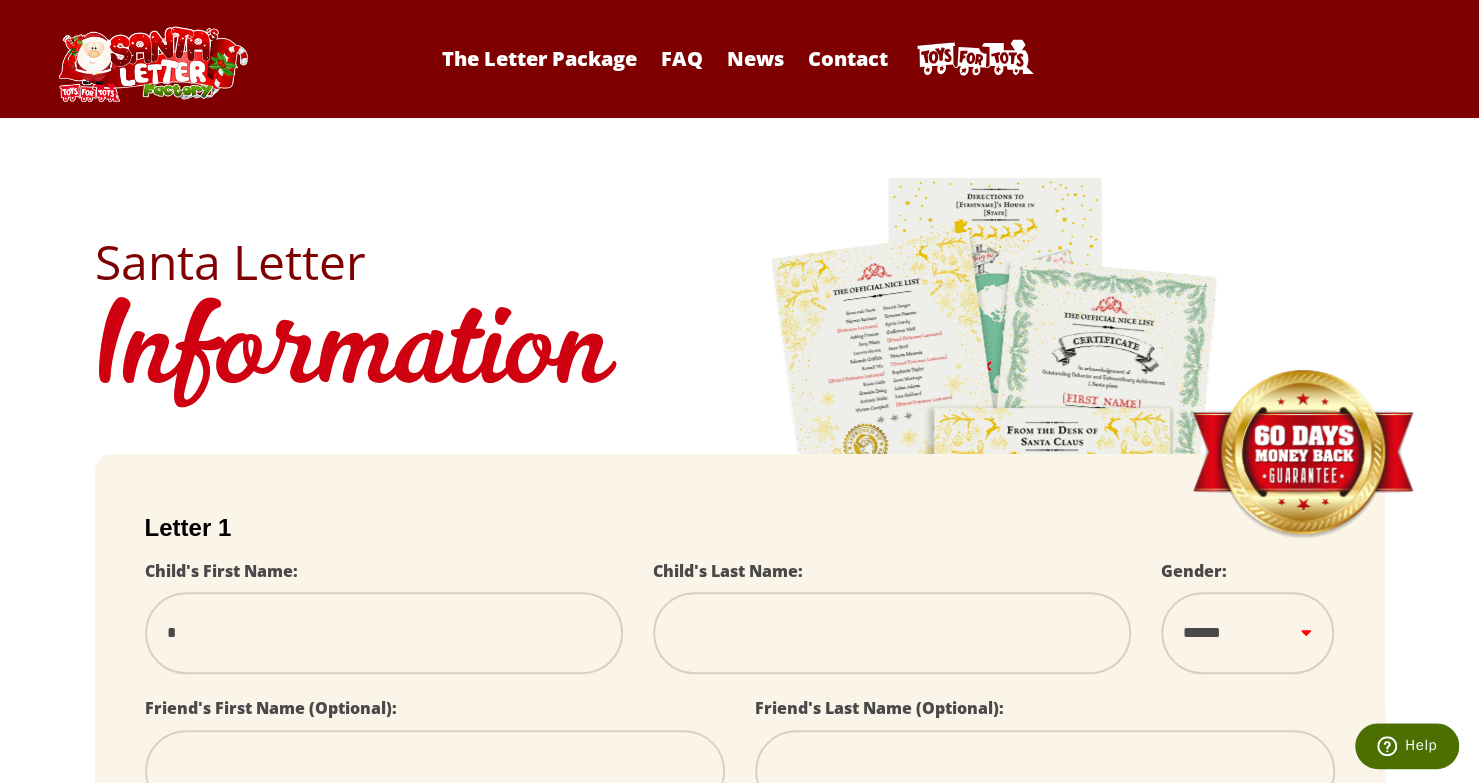 type on "**" 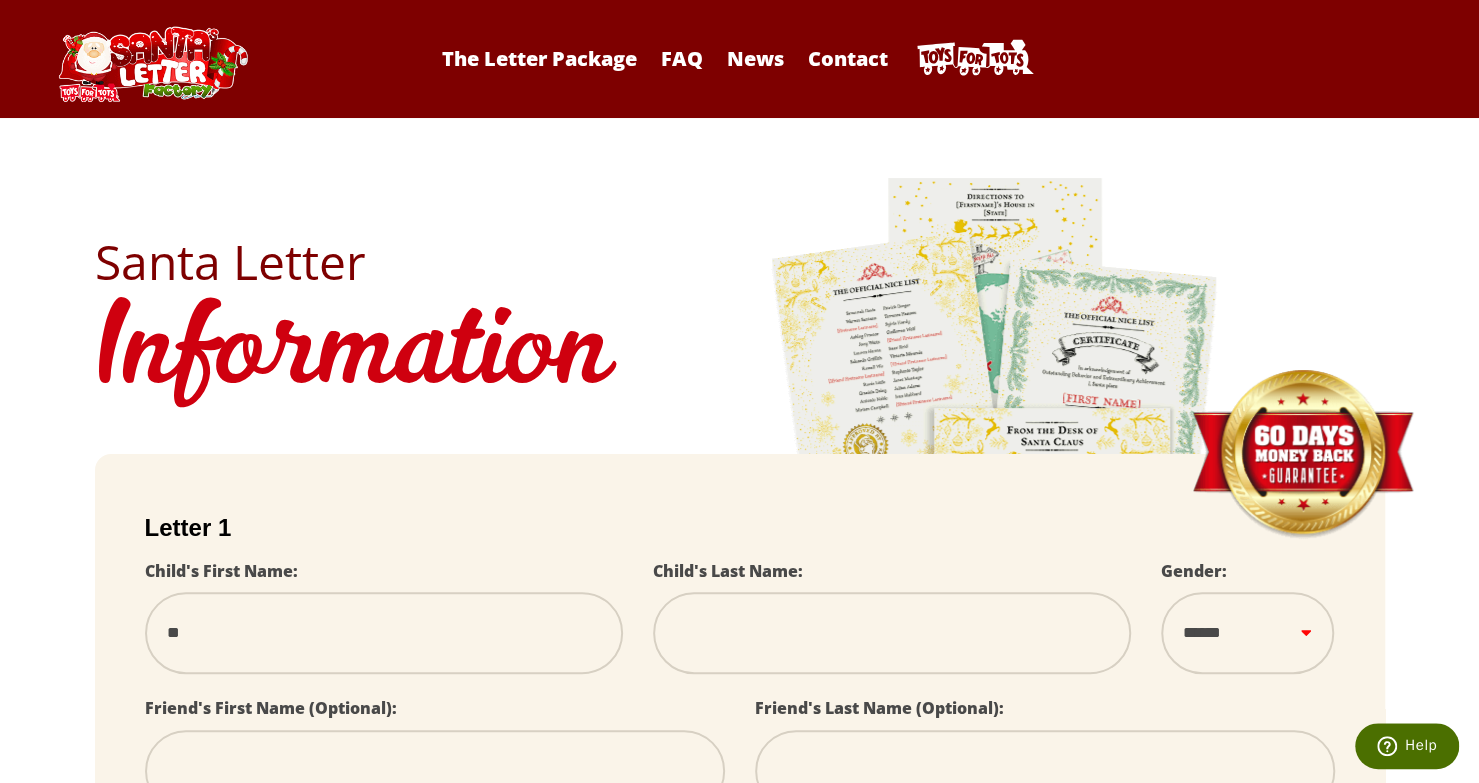 select 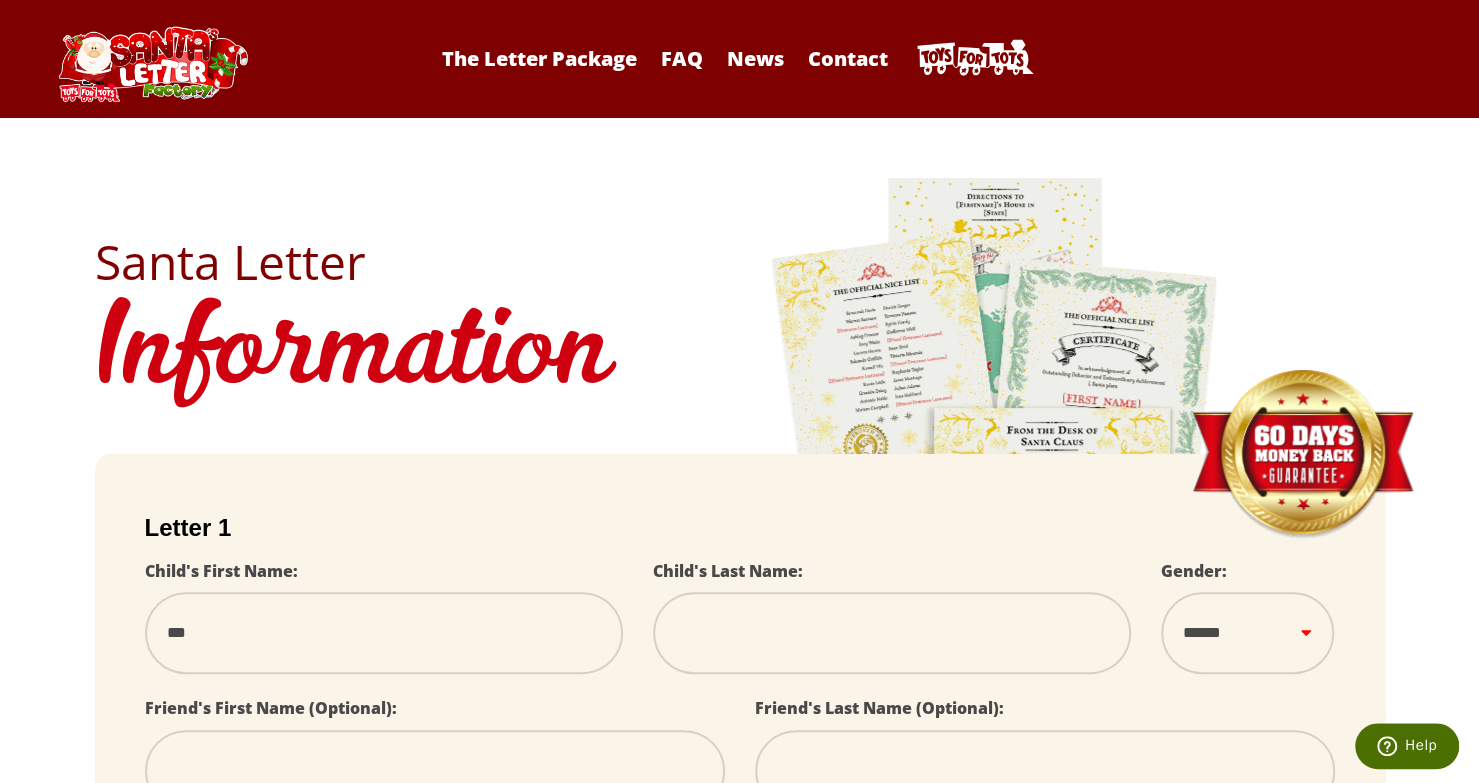 type on "***" 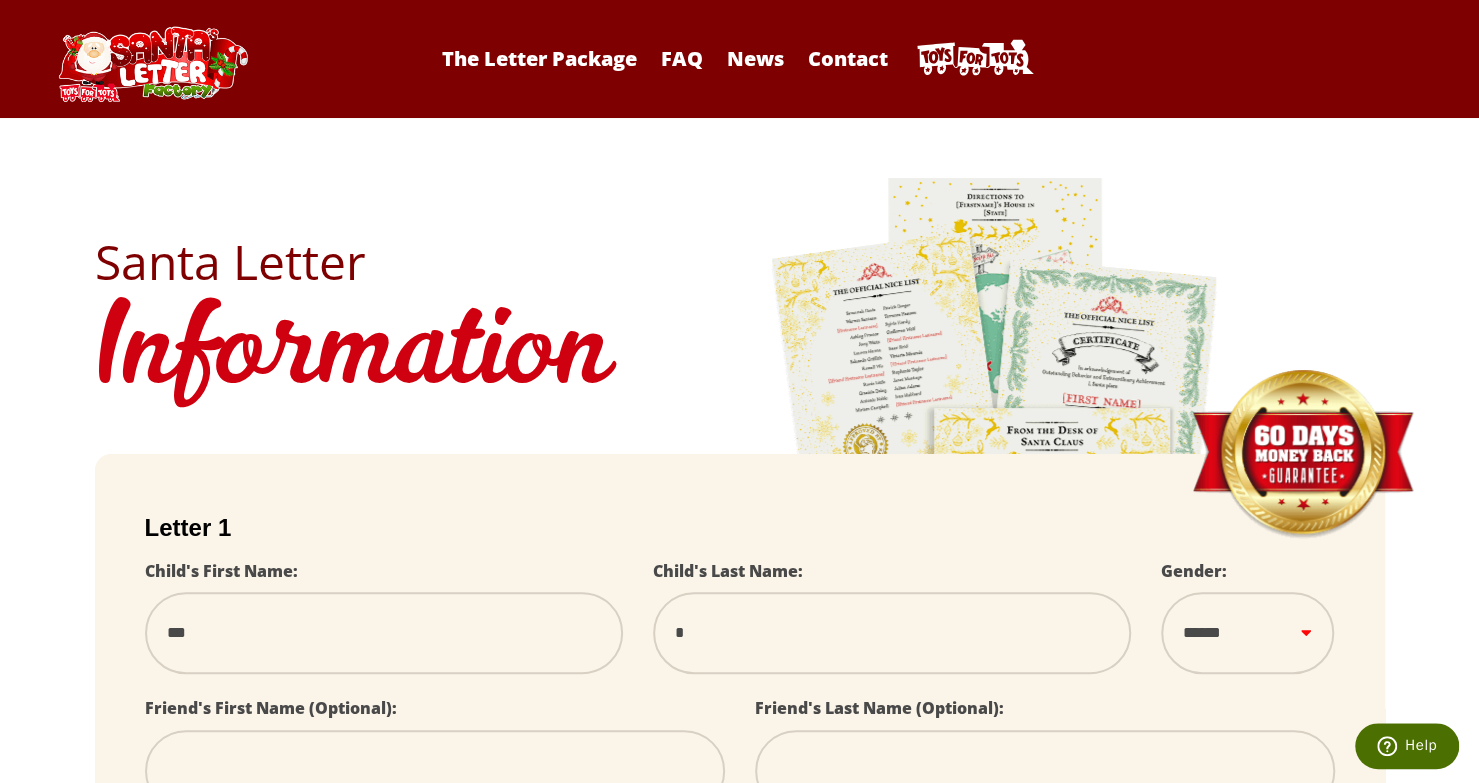 type on "**" 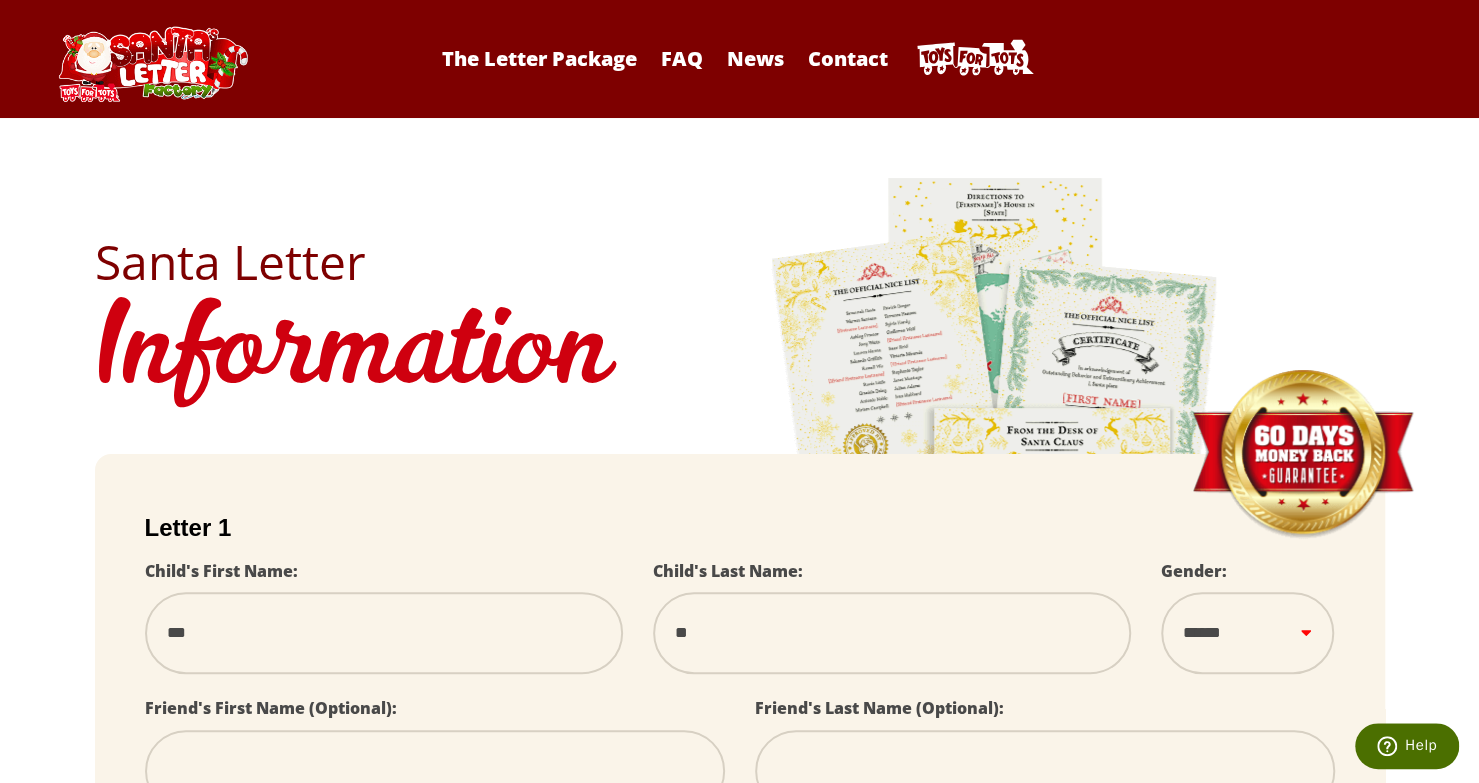 type on "***" 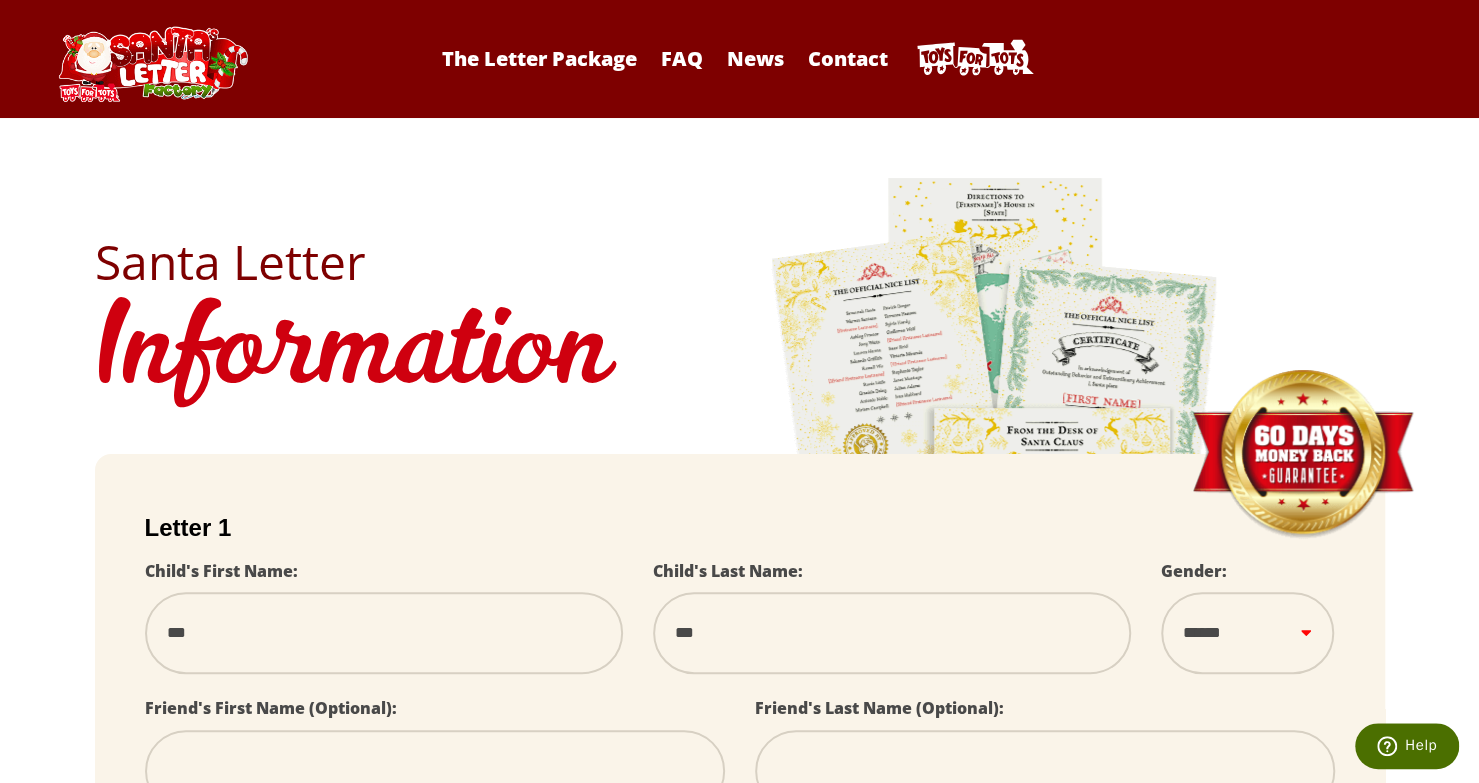 type on "****" 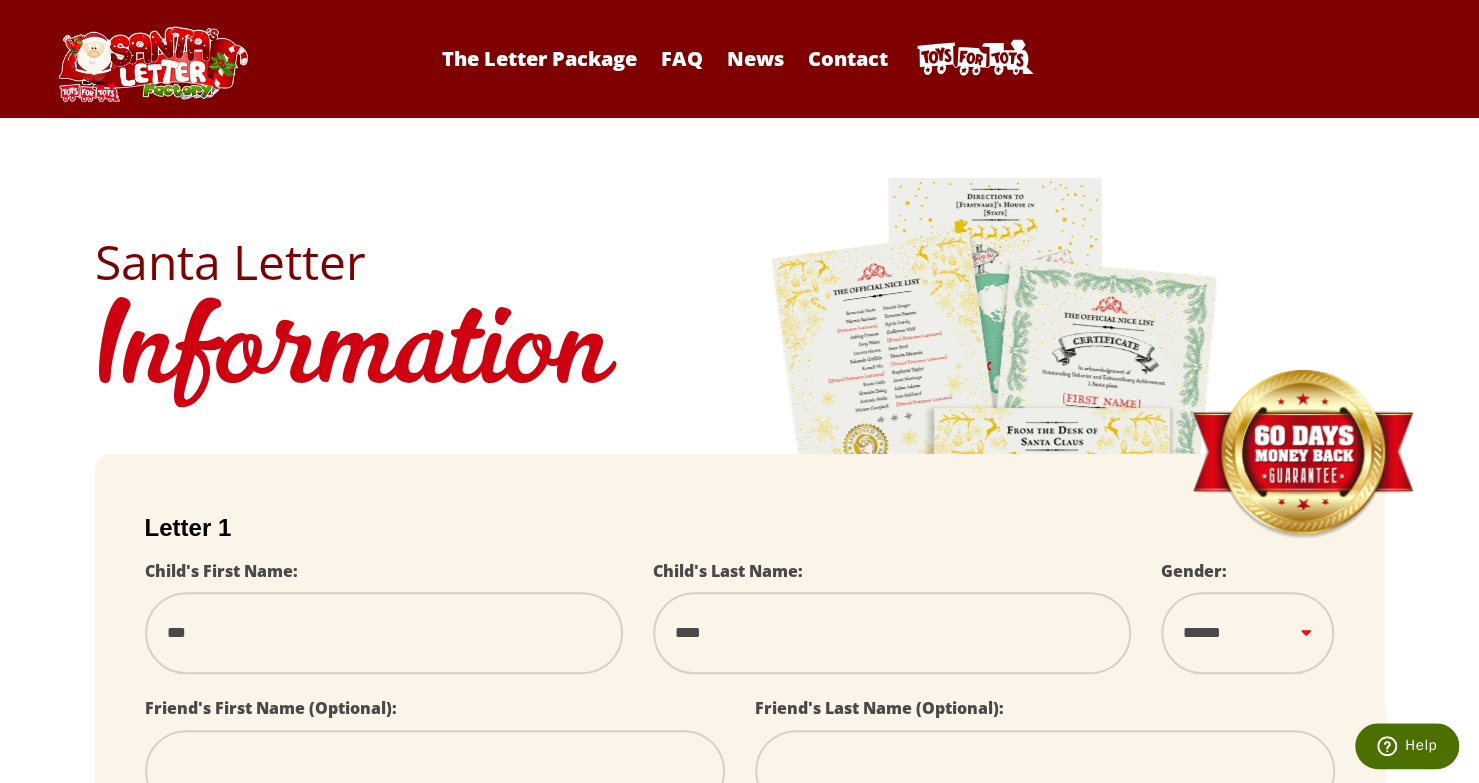 type on "*****" 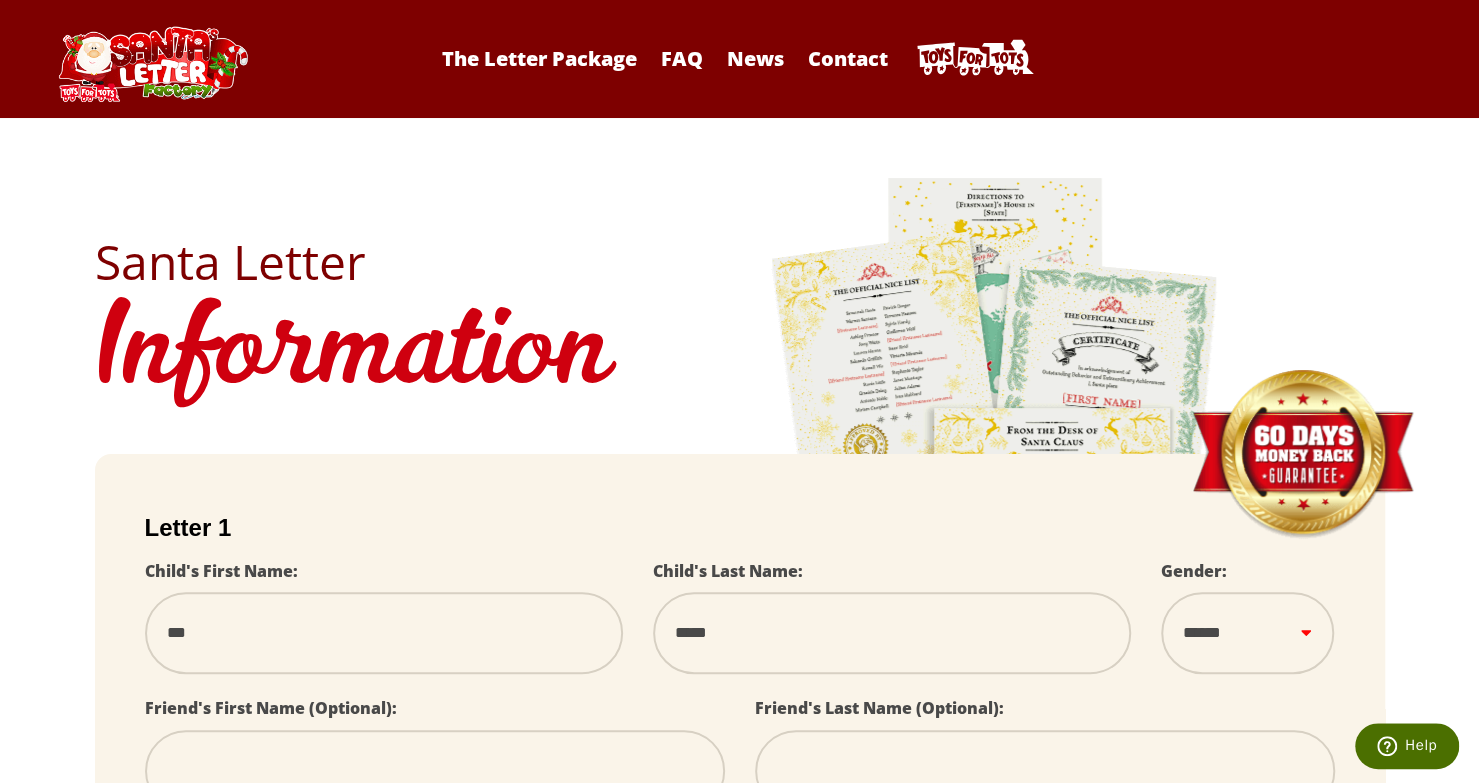 type on "******" 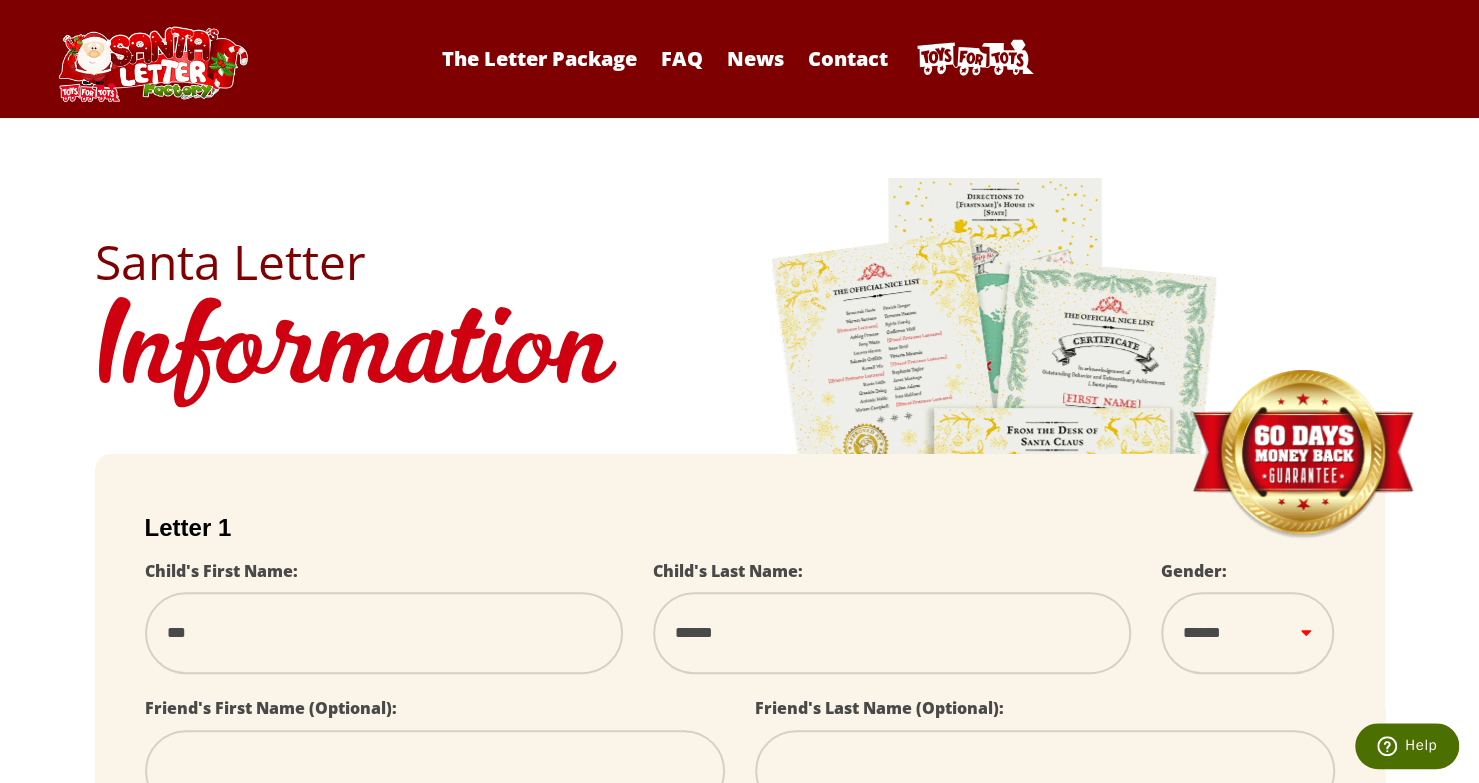 select 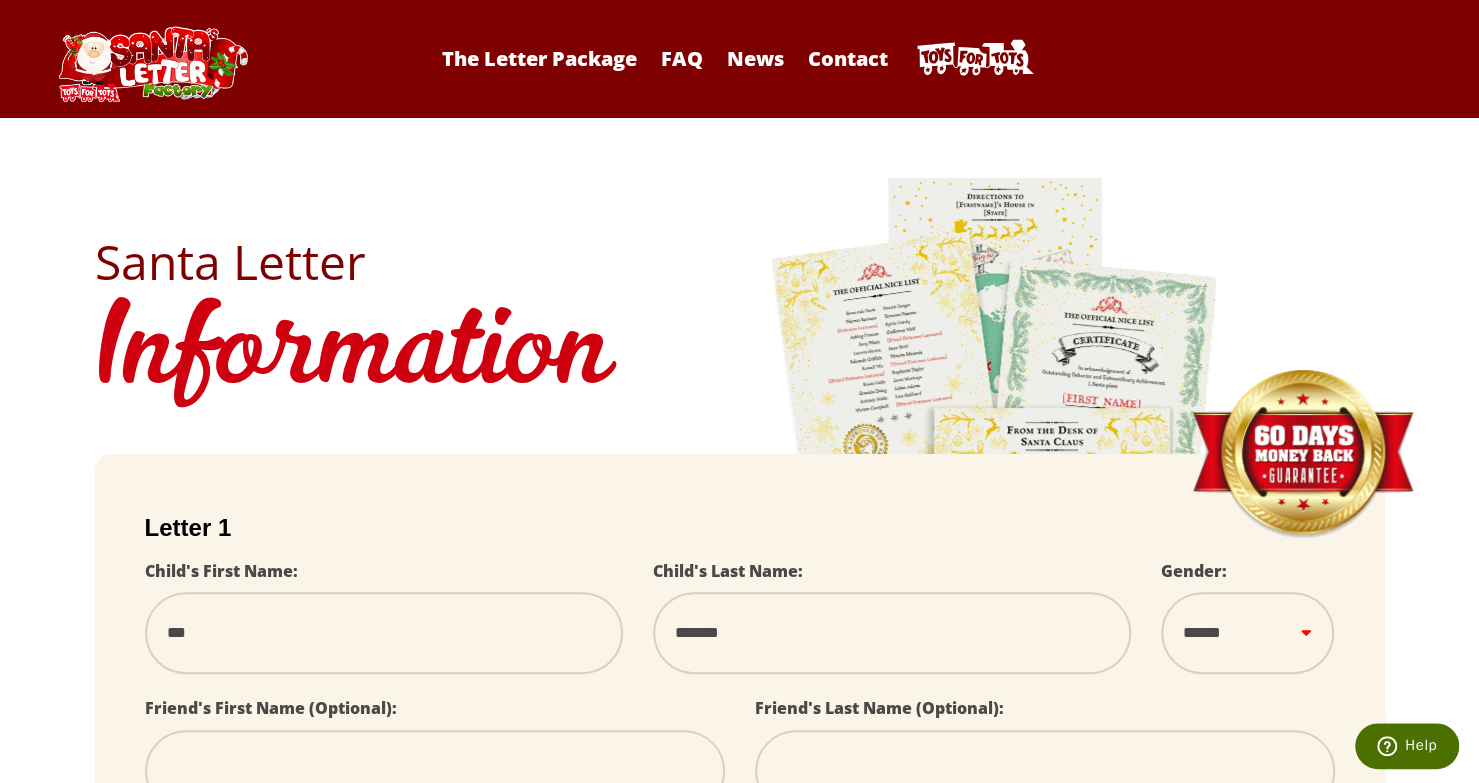 type on "********" 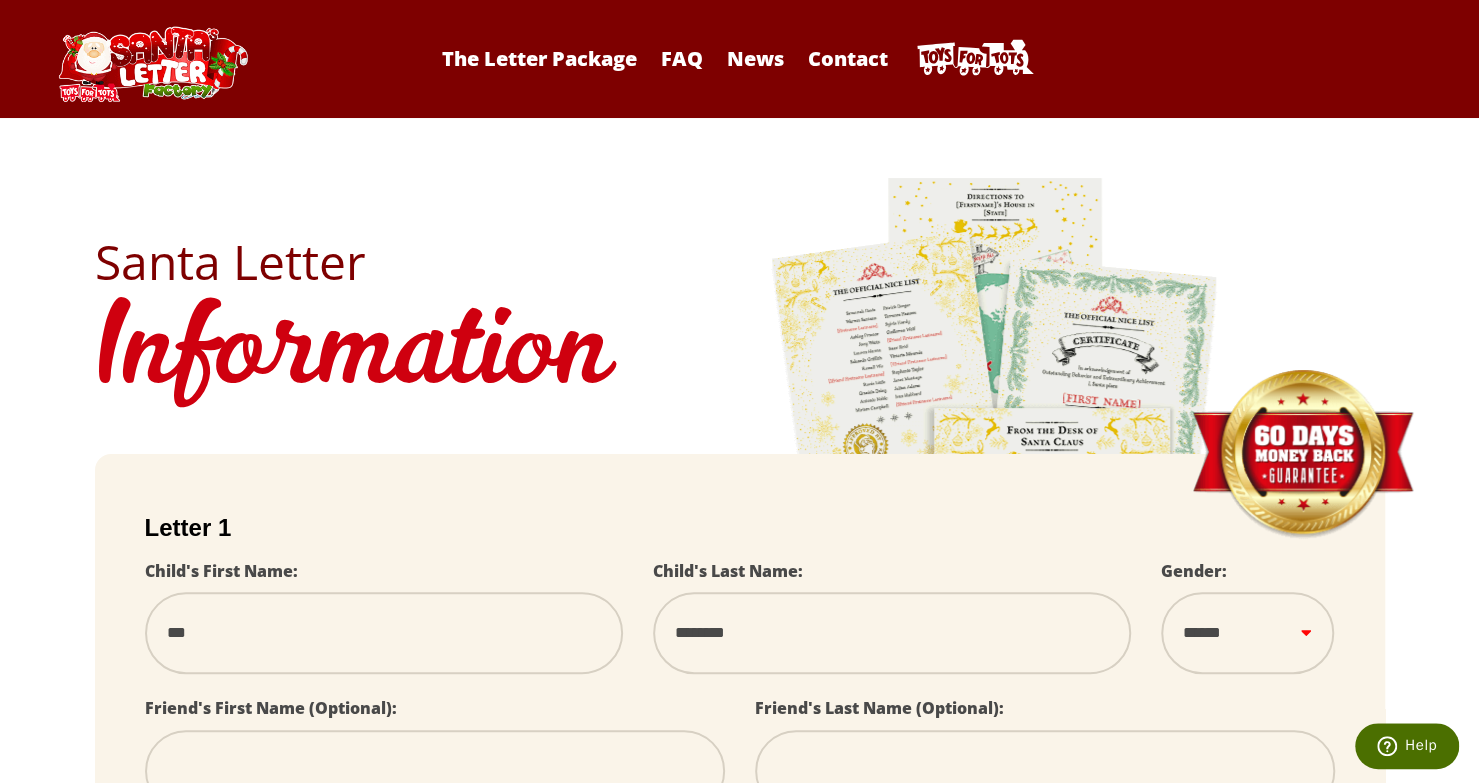 type on "********" 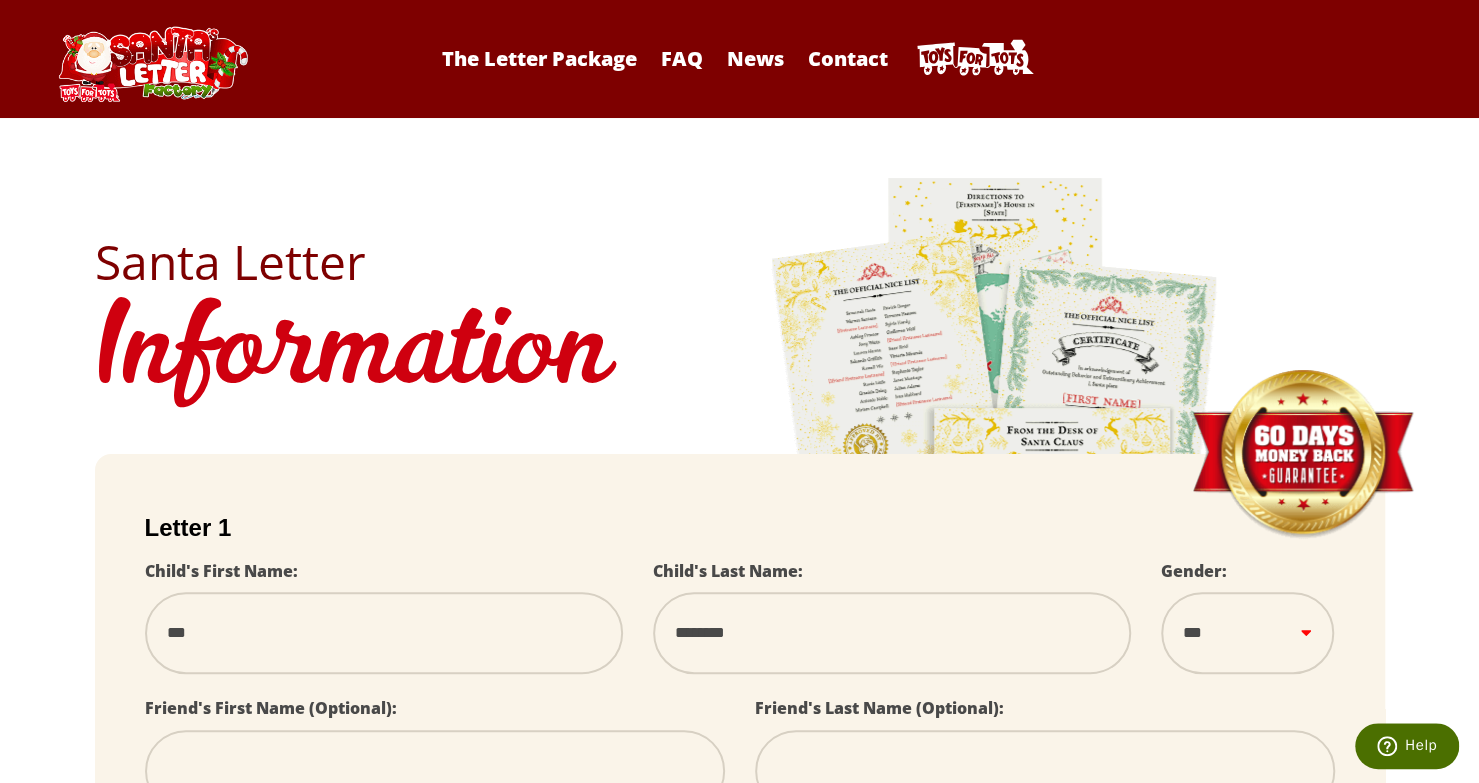 click on "******   ***   ****" at bounding box center [1247, 633] 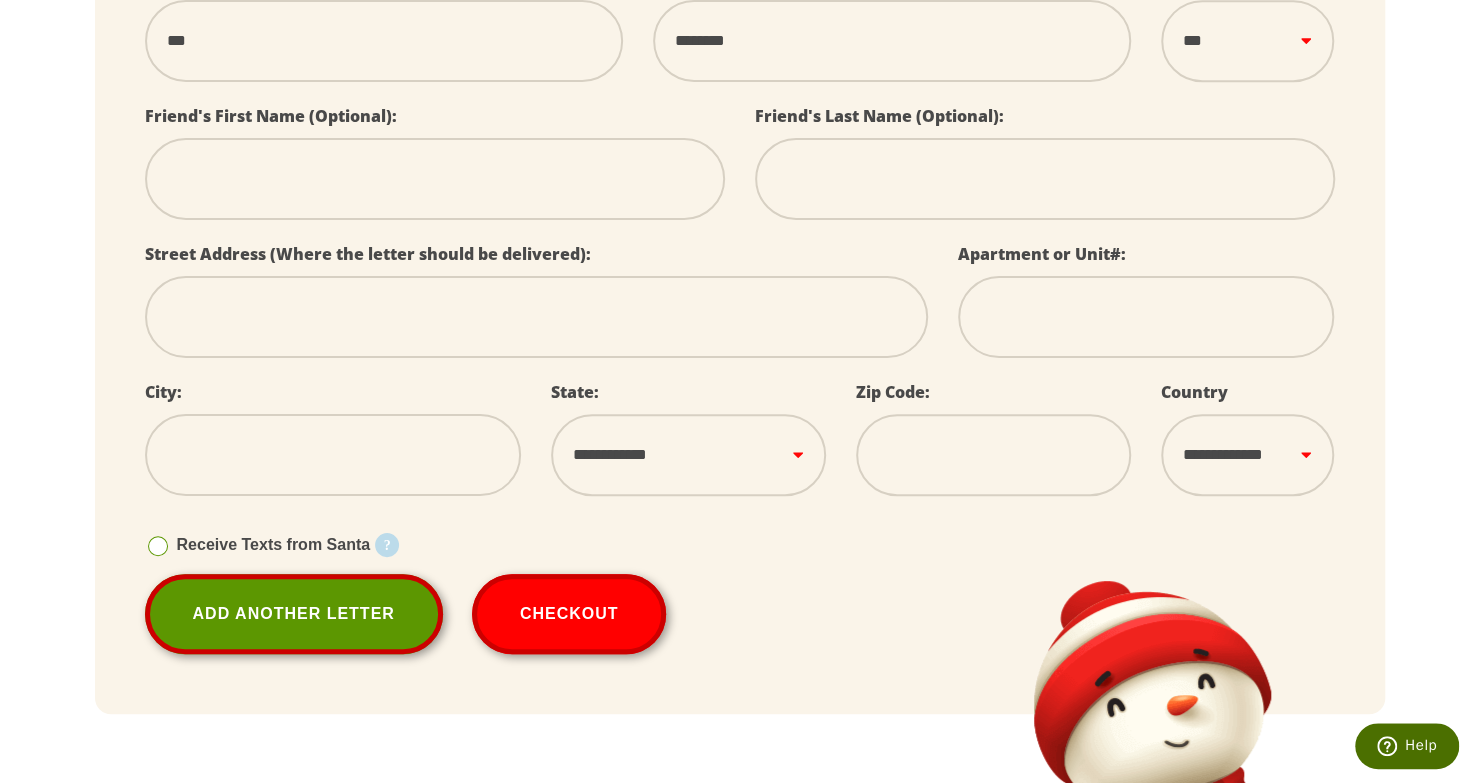 scroll, scrollTop: 600, scrollLeft: 0, axis: vertical 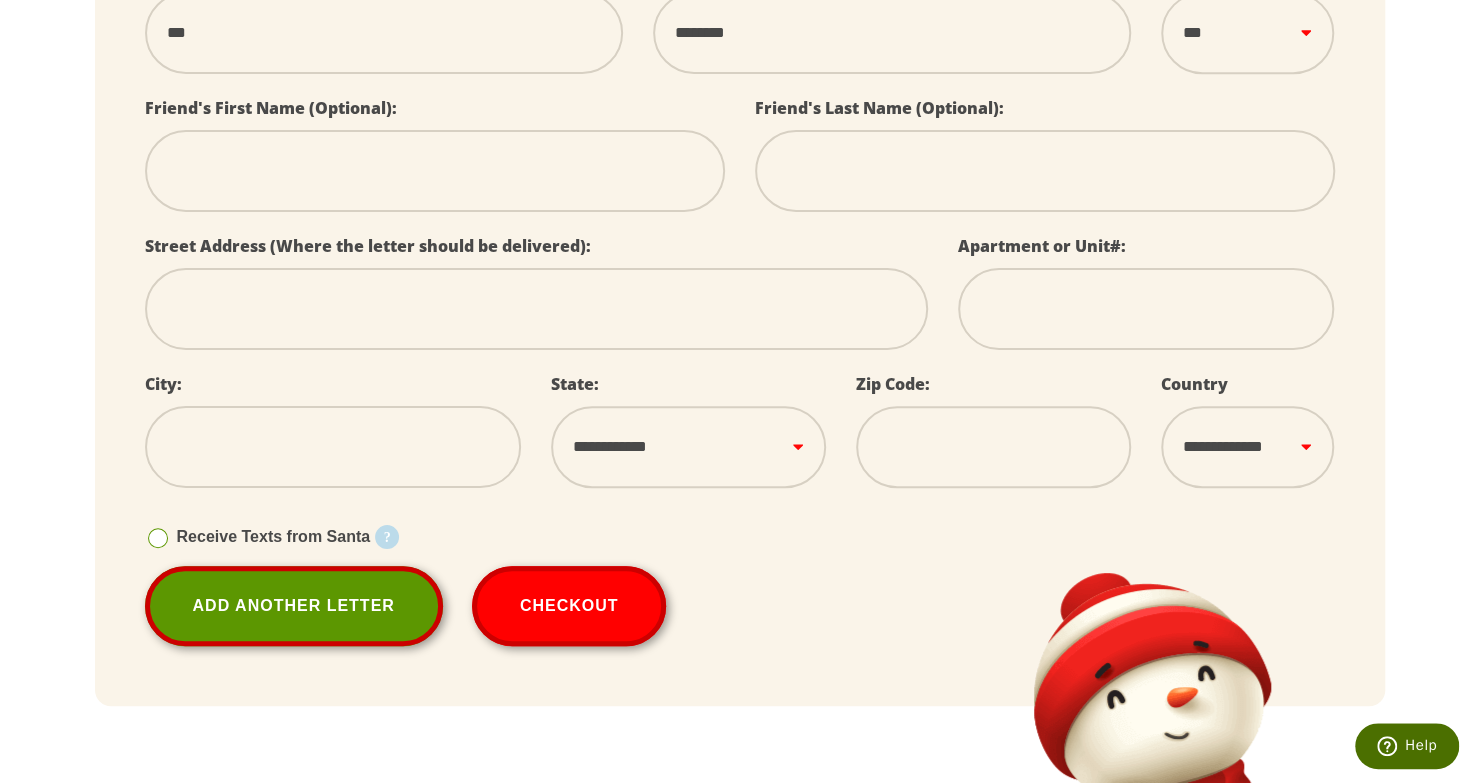 click at bounding box center (435, 171) 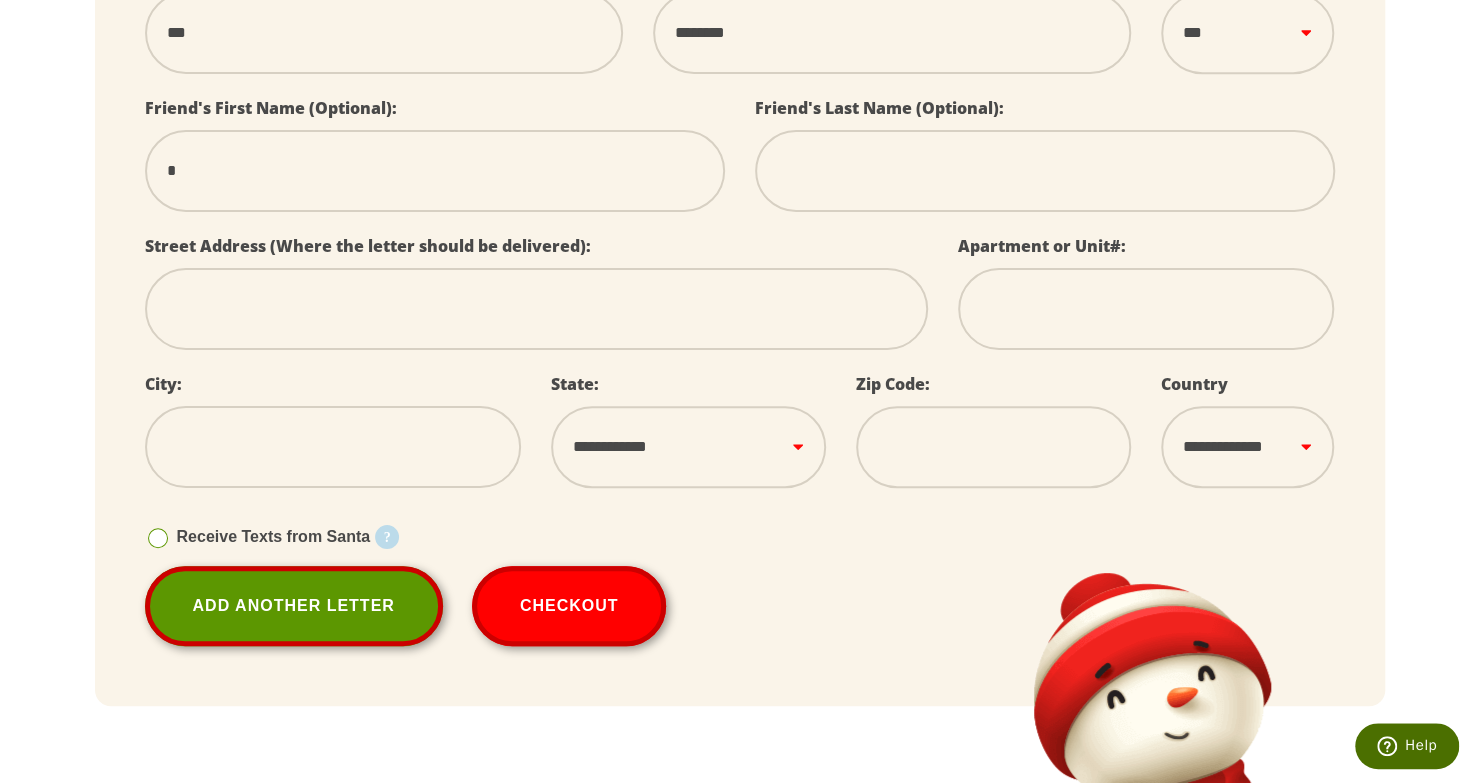 type on "**" 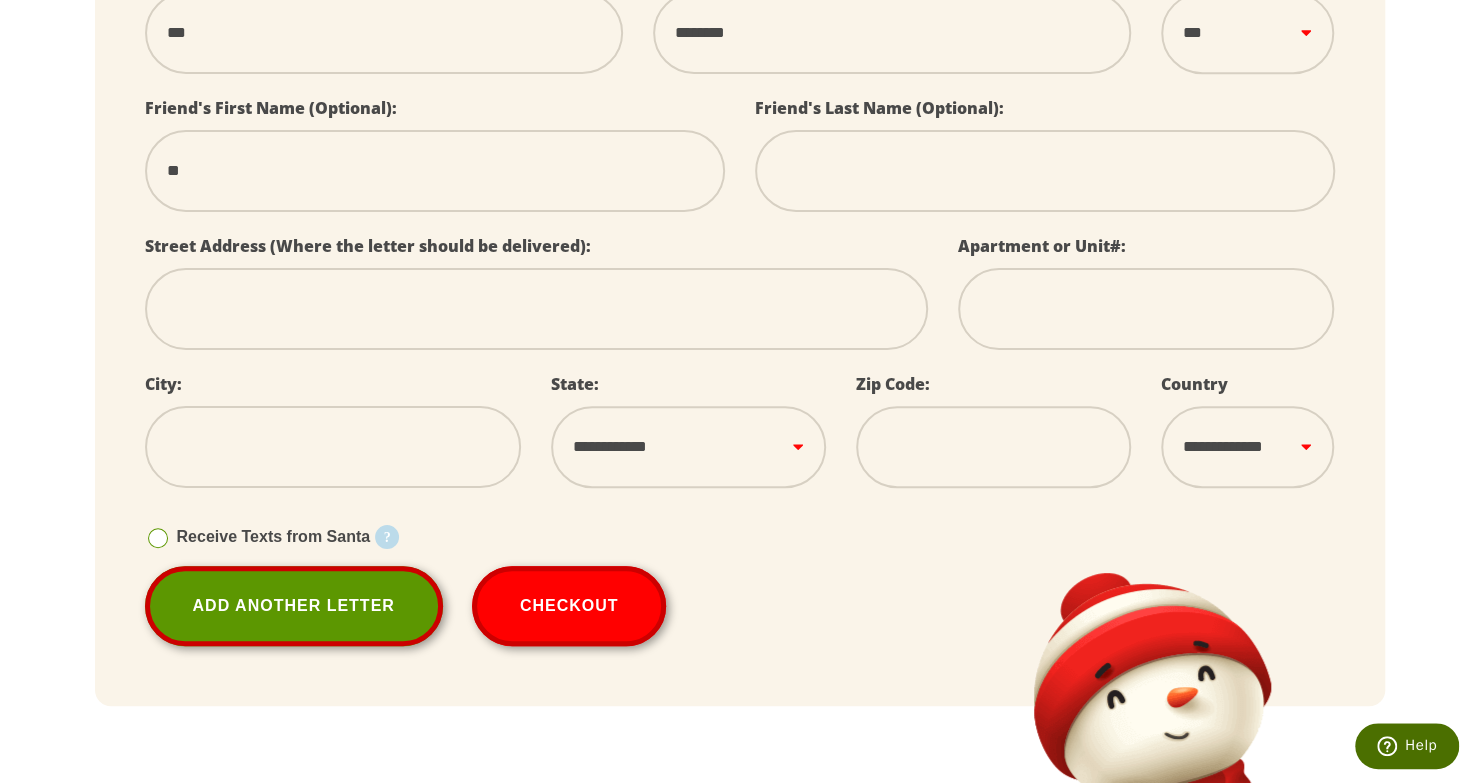 type on "***" 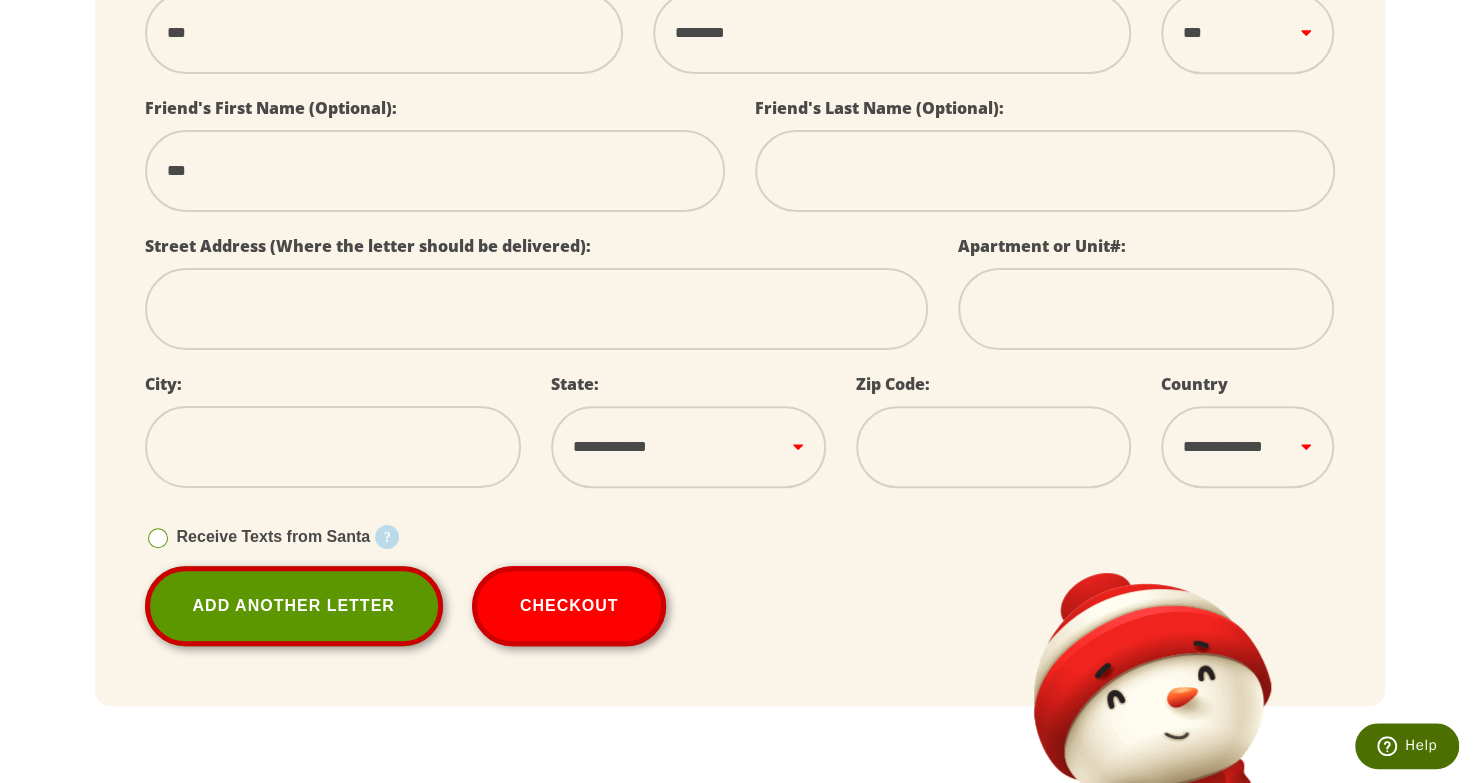 type on "****" 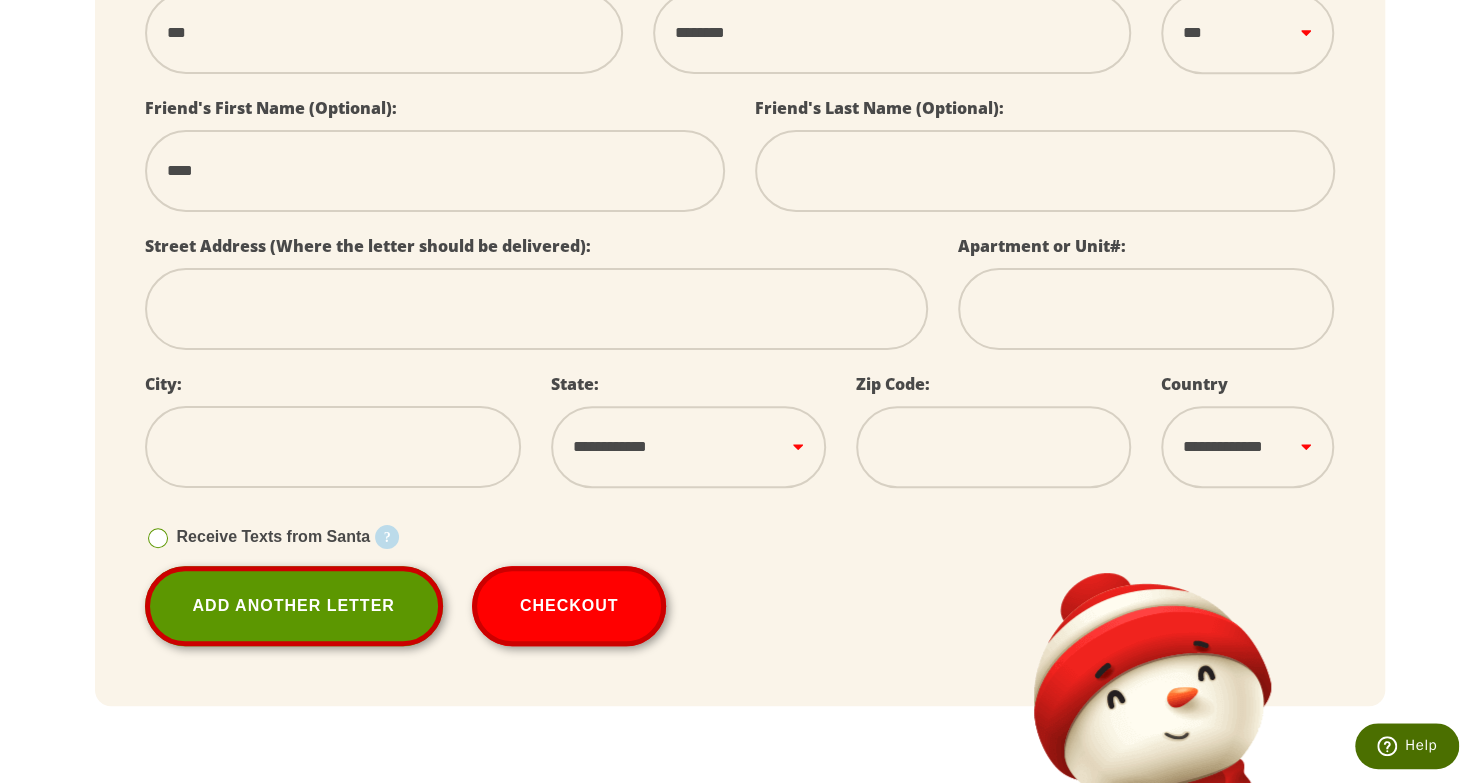 type on "*****" 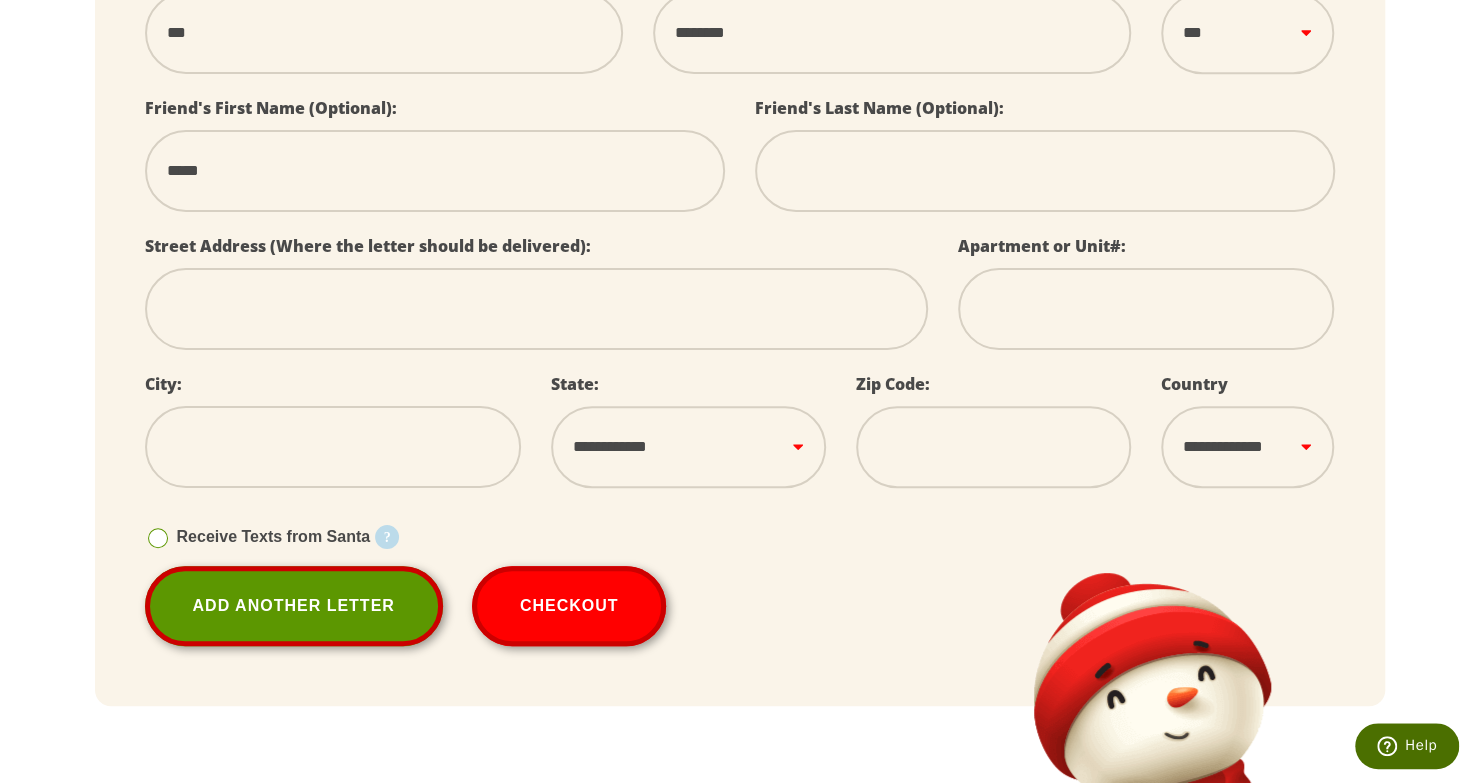 type on "*****" 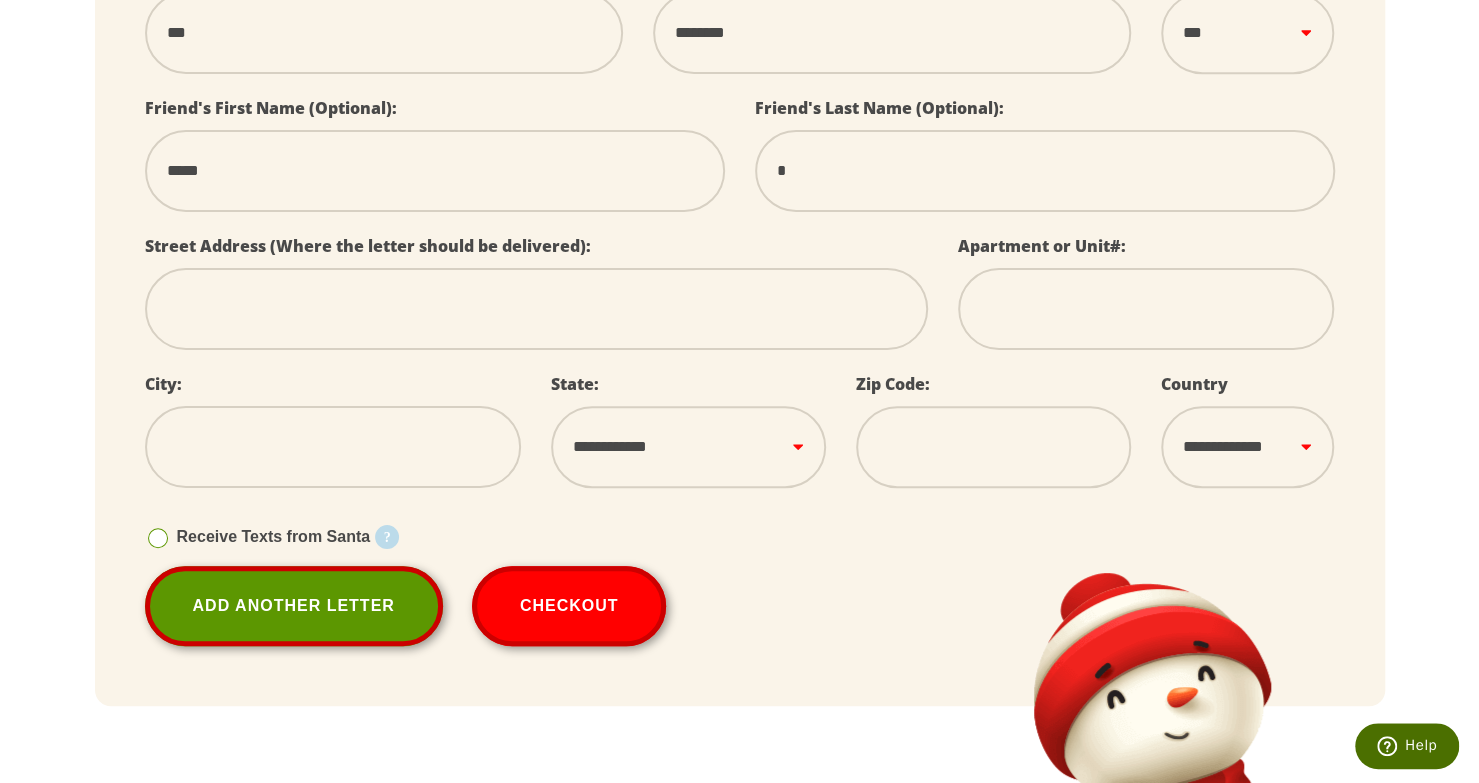 type on "**" 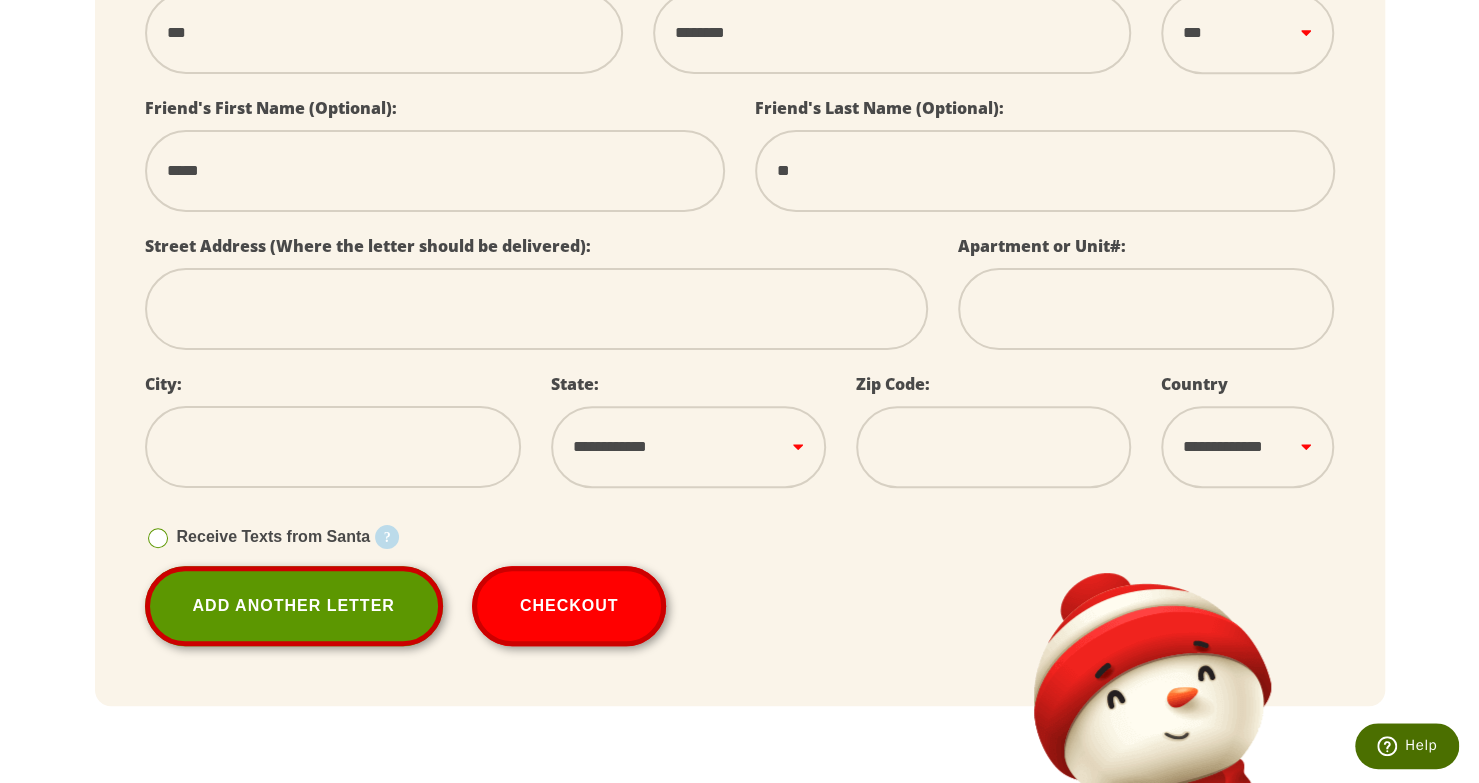 type on "***" 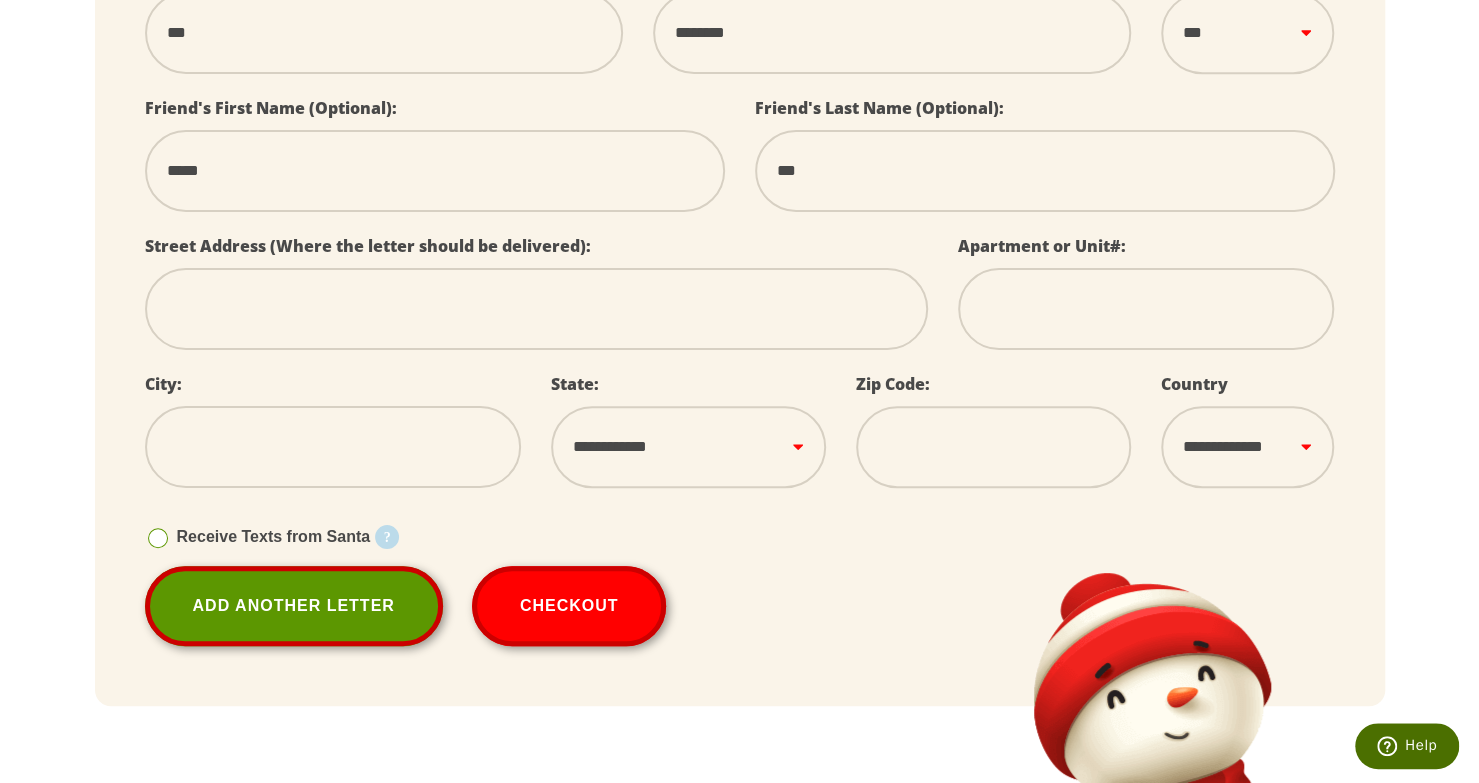 type on "****" 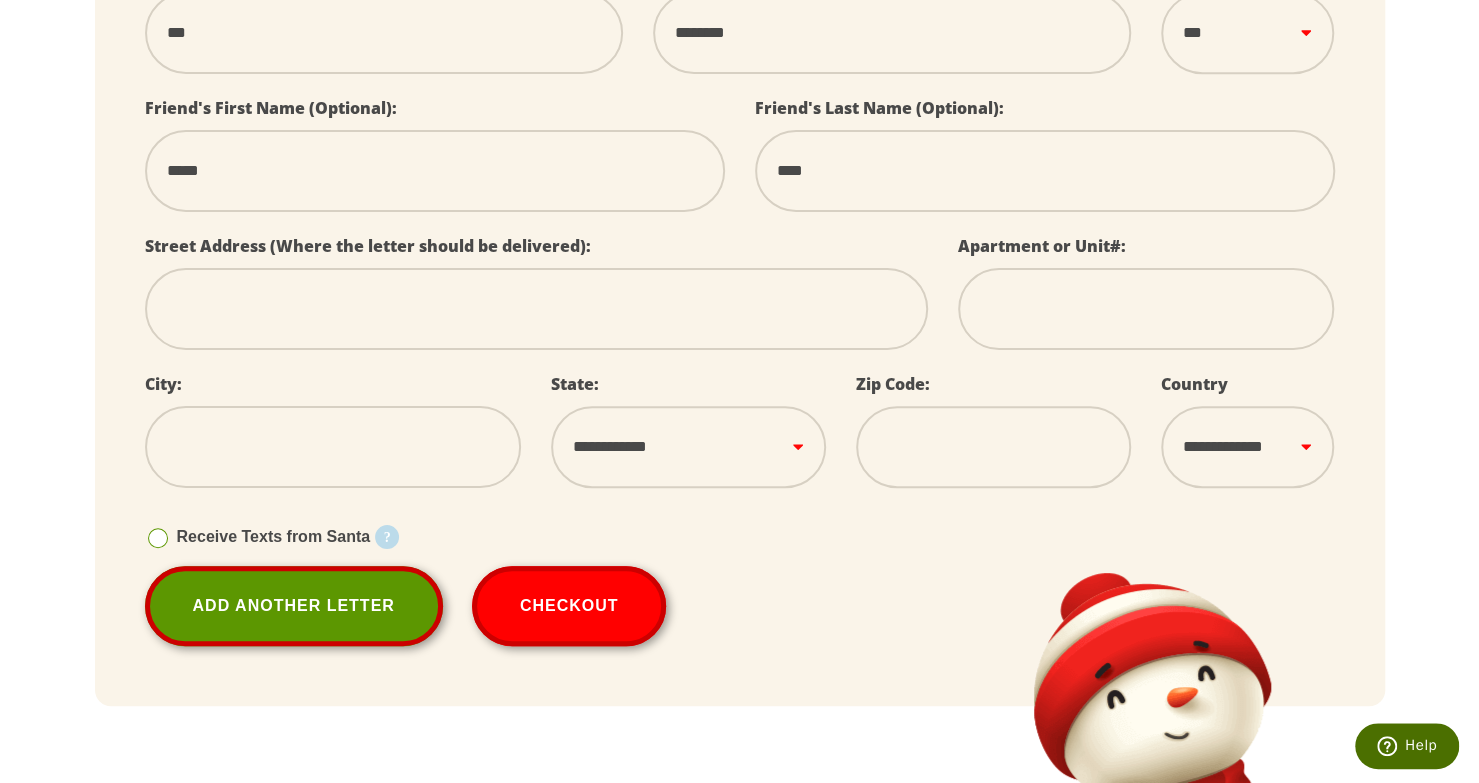 type on "*****" 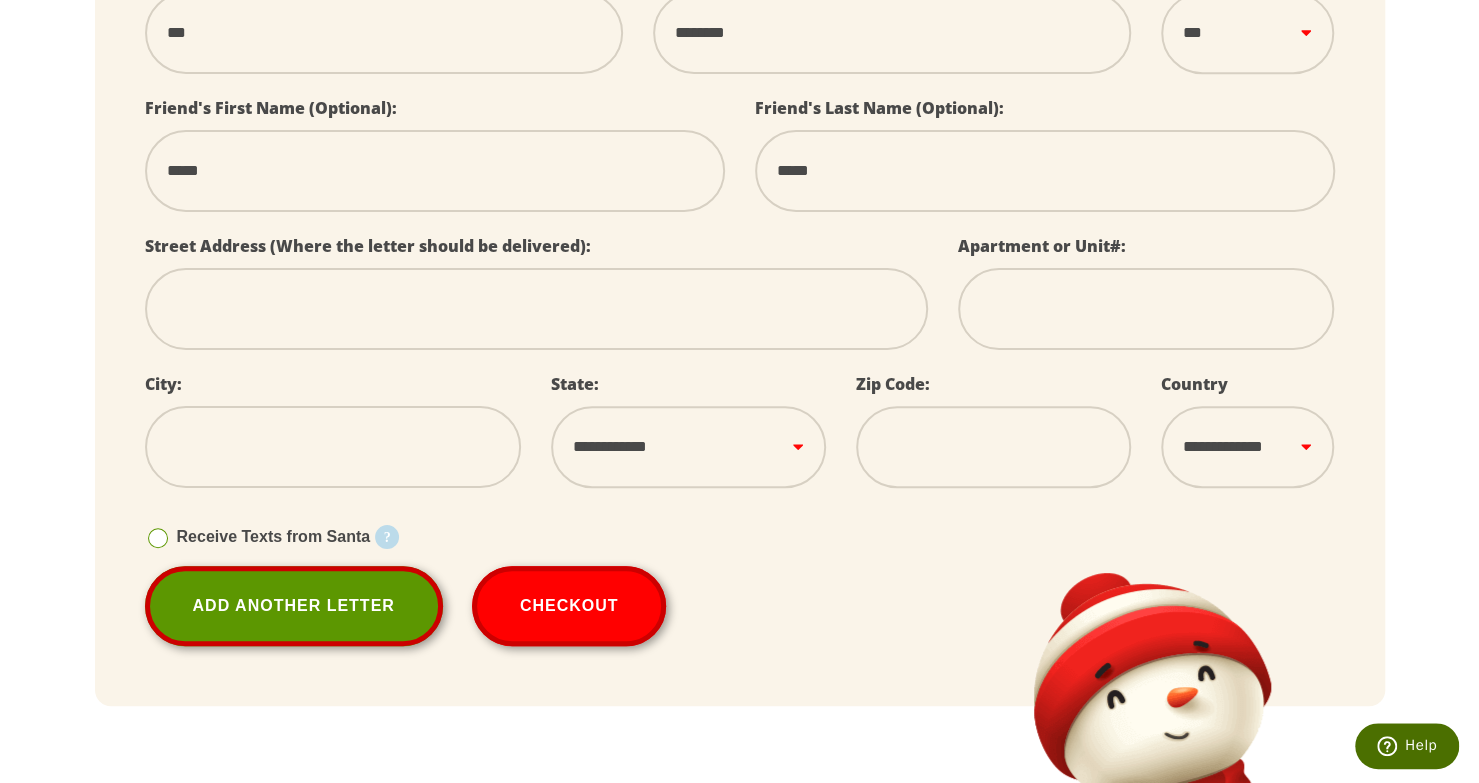 type on "******" 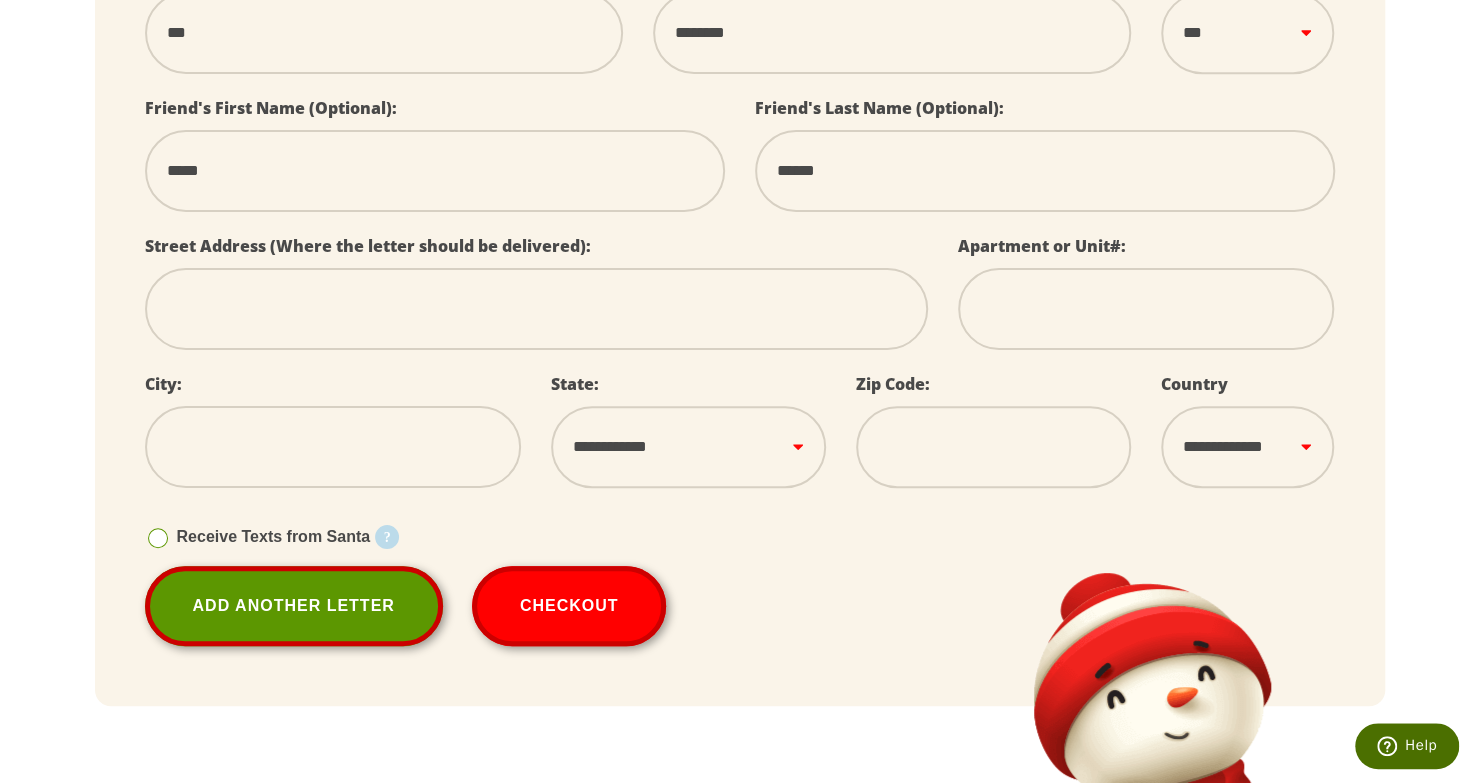 type on "******" 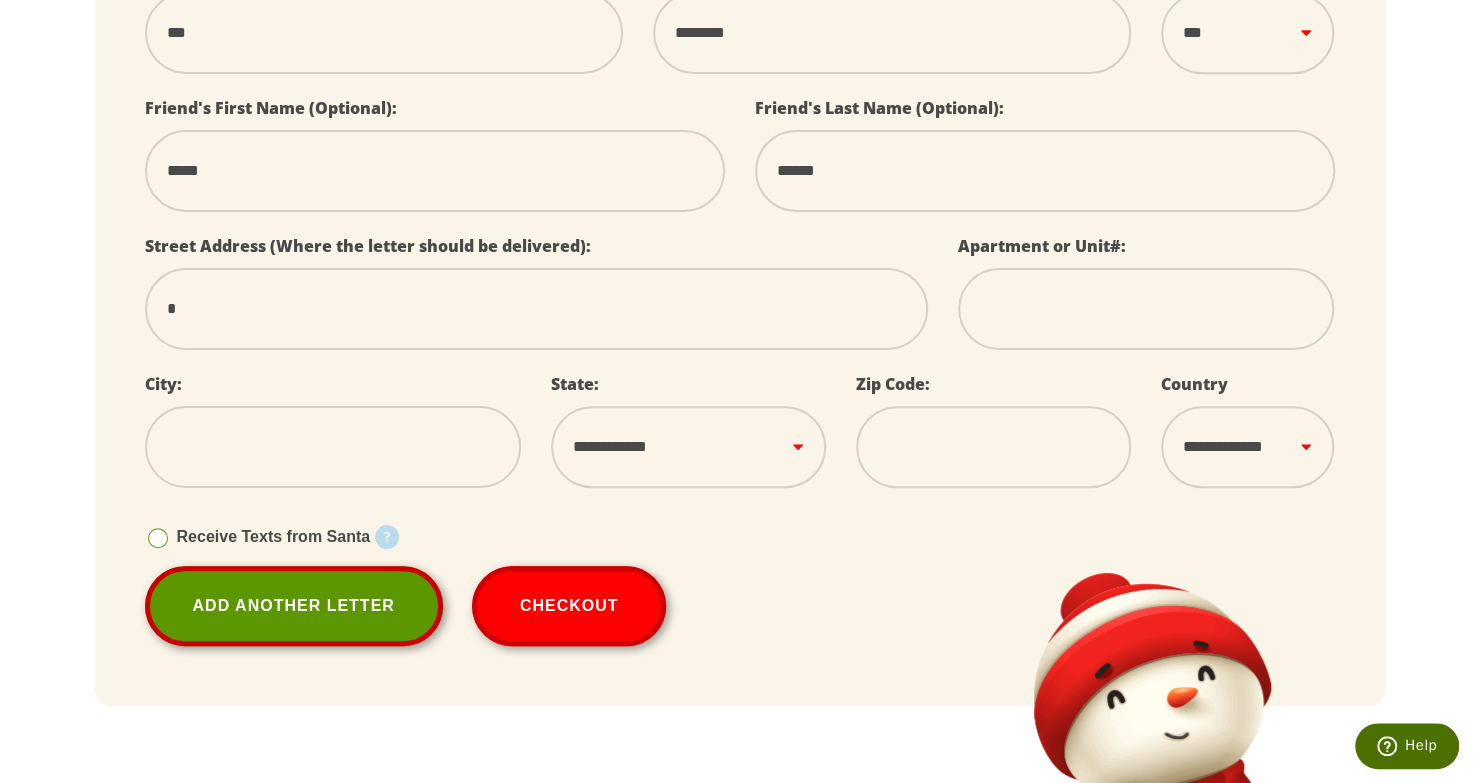 type on "**" 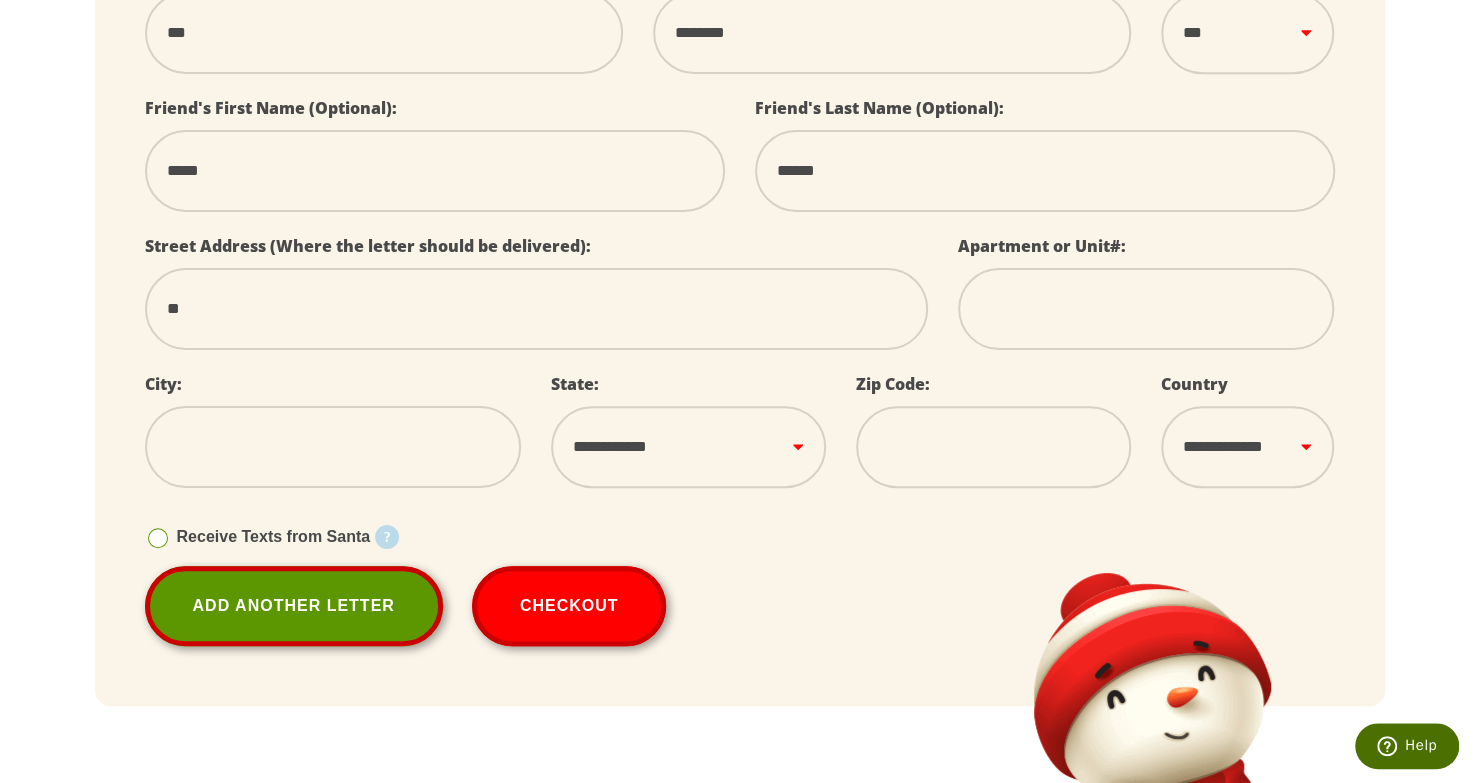 type on "**" 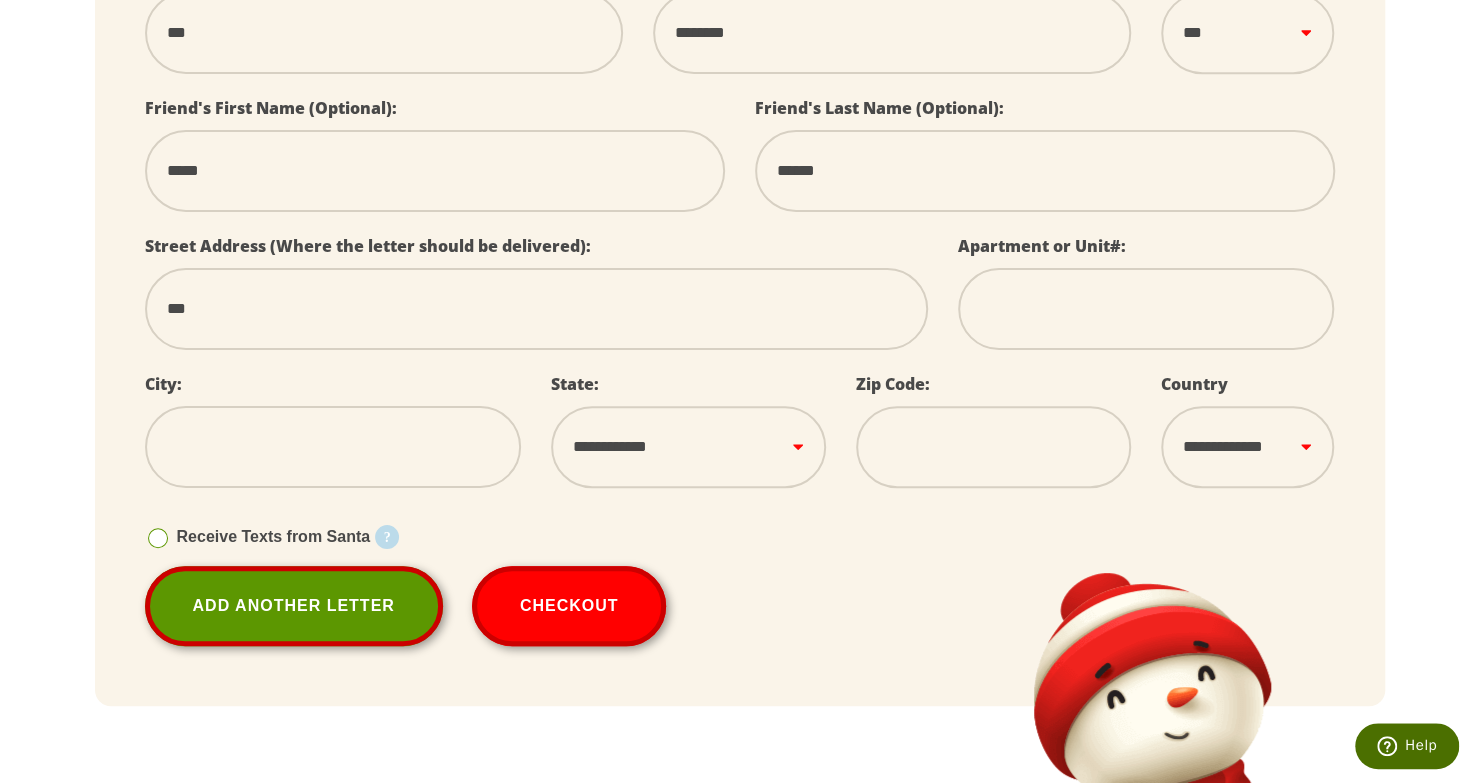 type on "****" 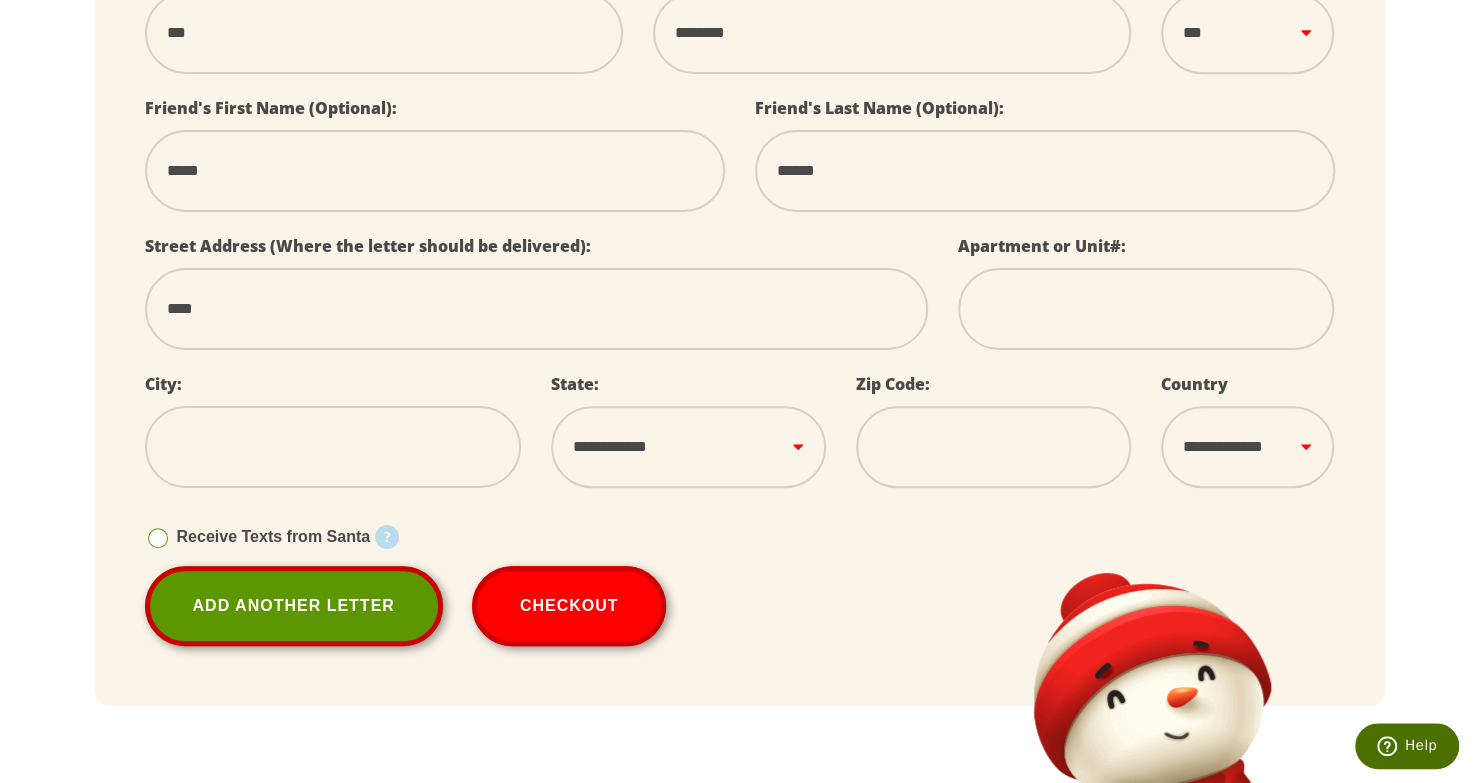 type on "*****" 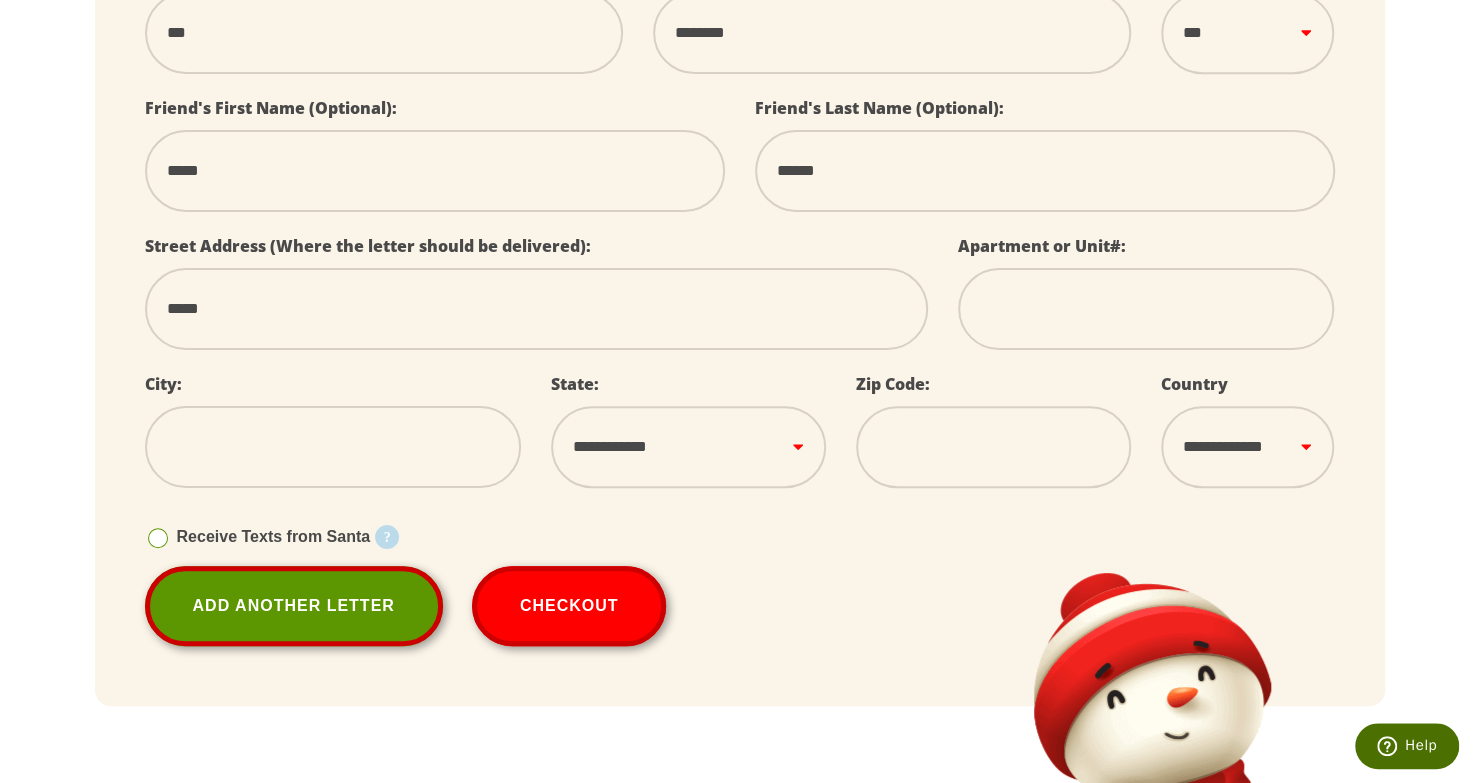type on "******" 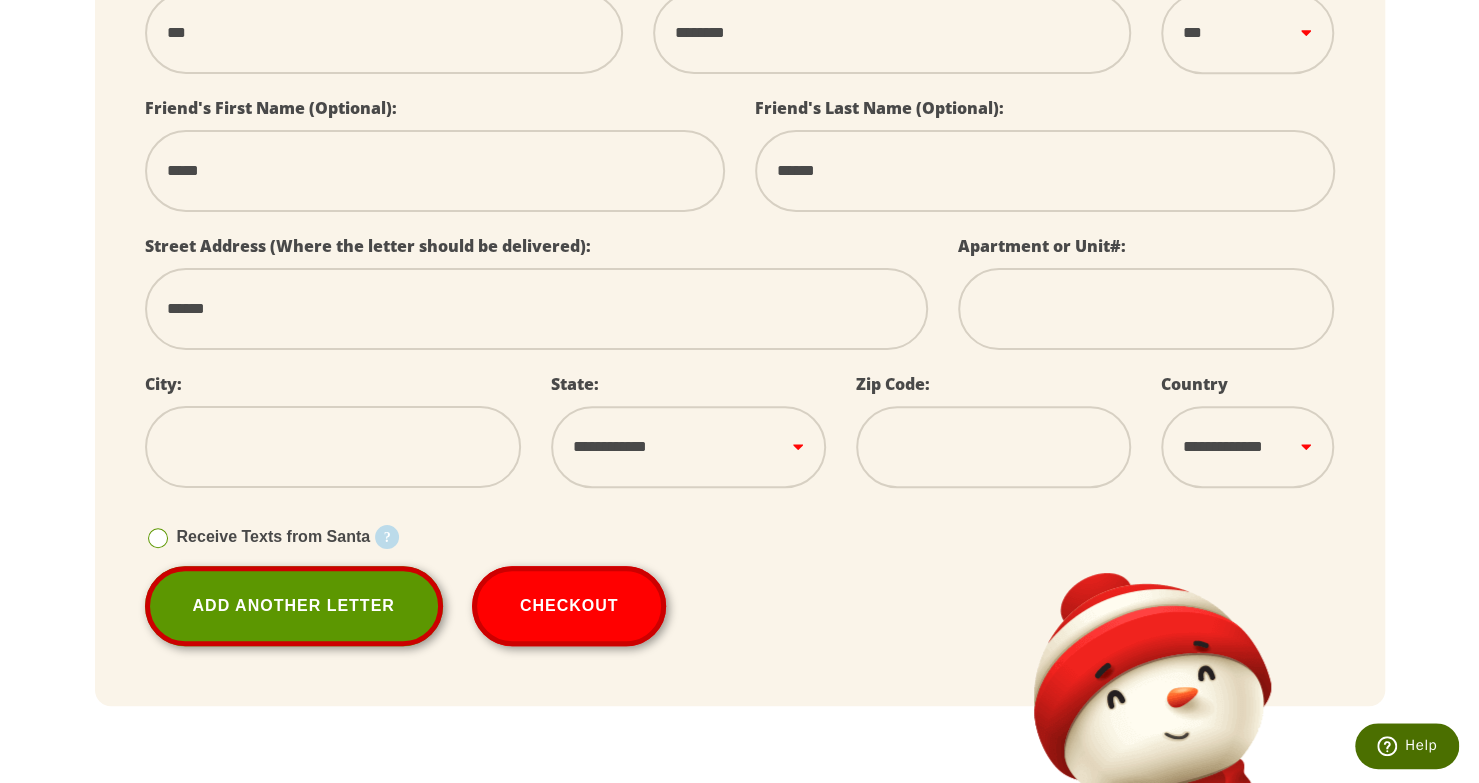type on "*******" 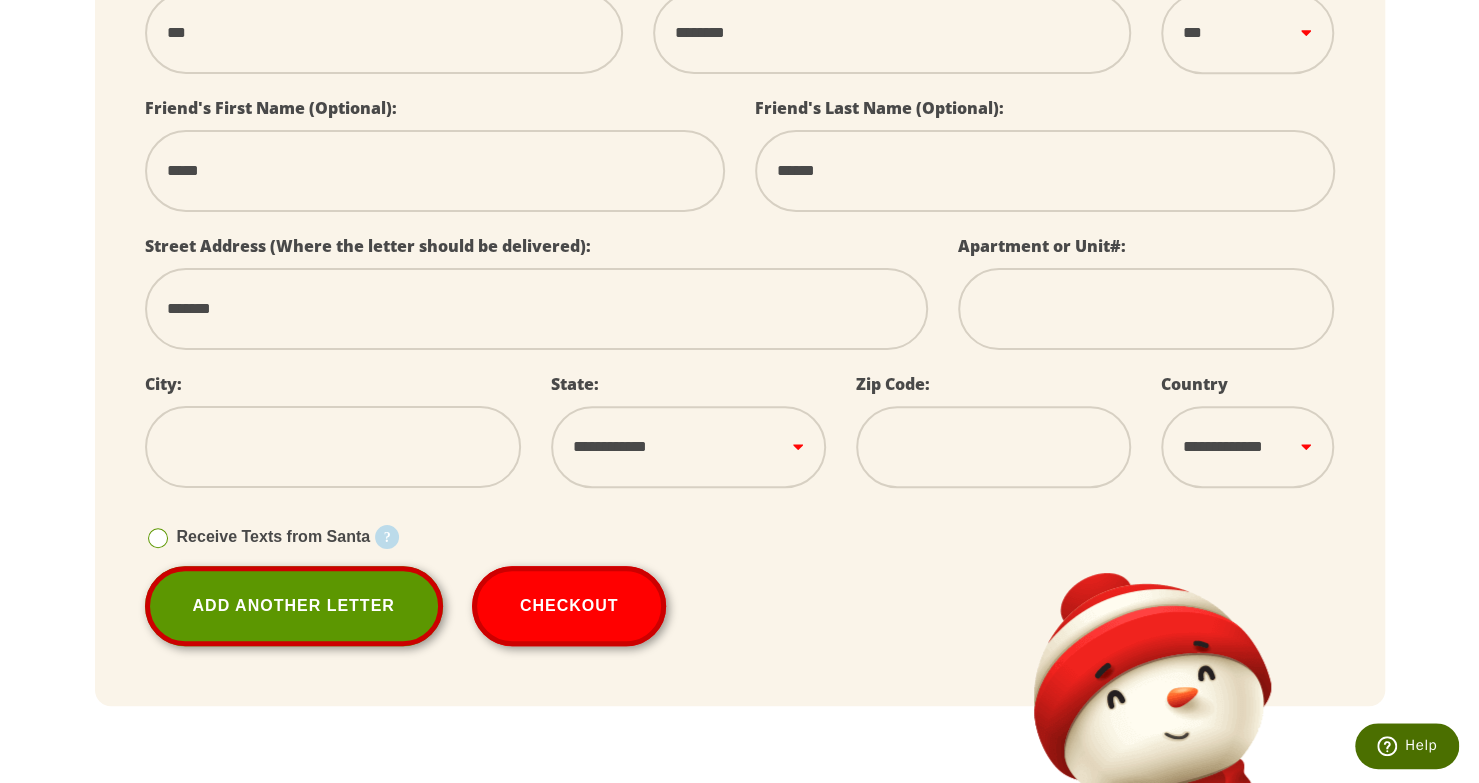 type on "*******" 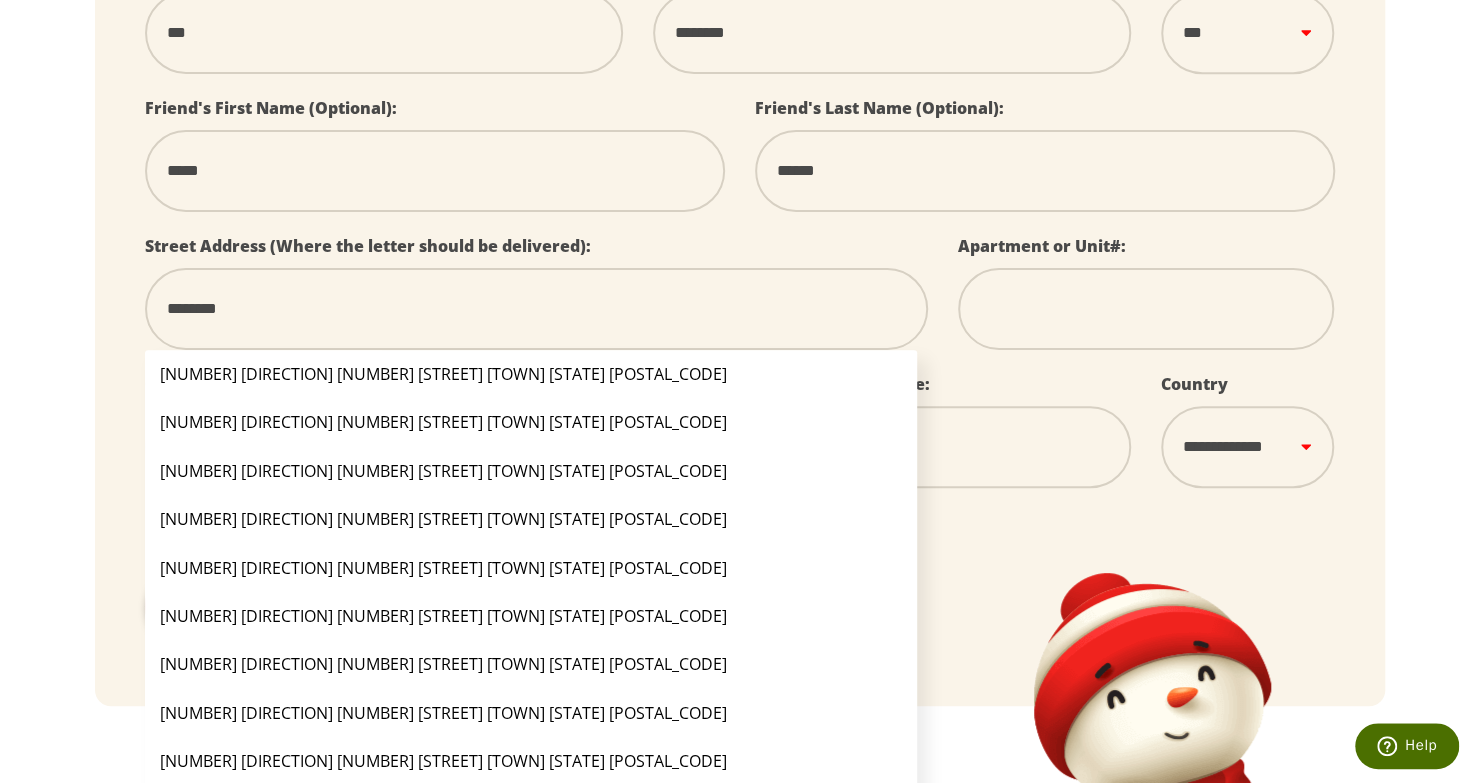 type on "*********" 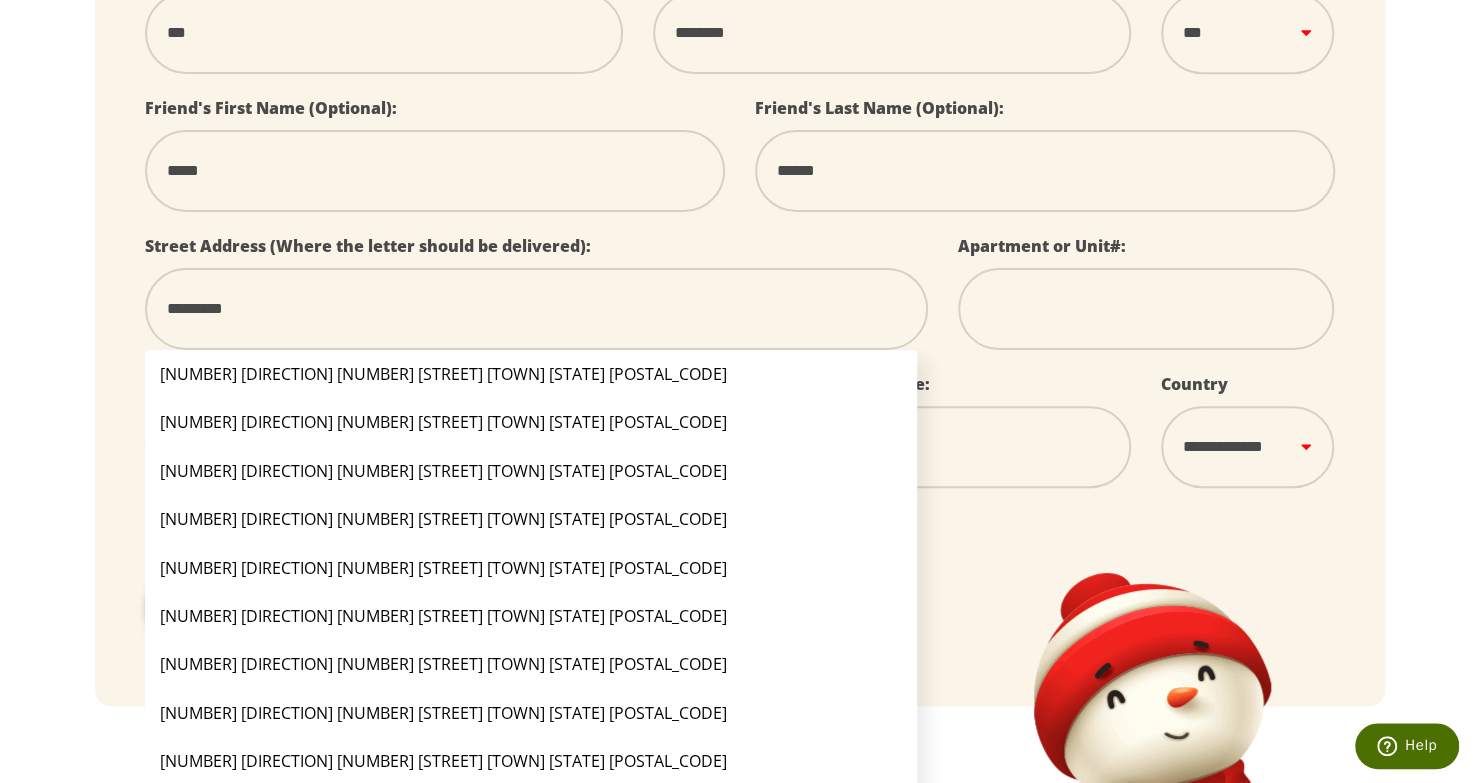type on "**********" 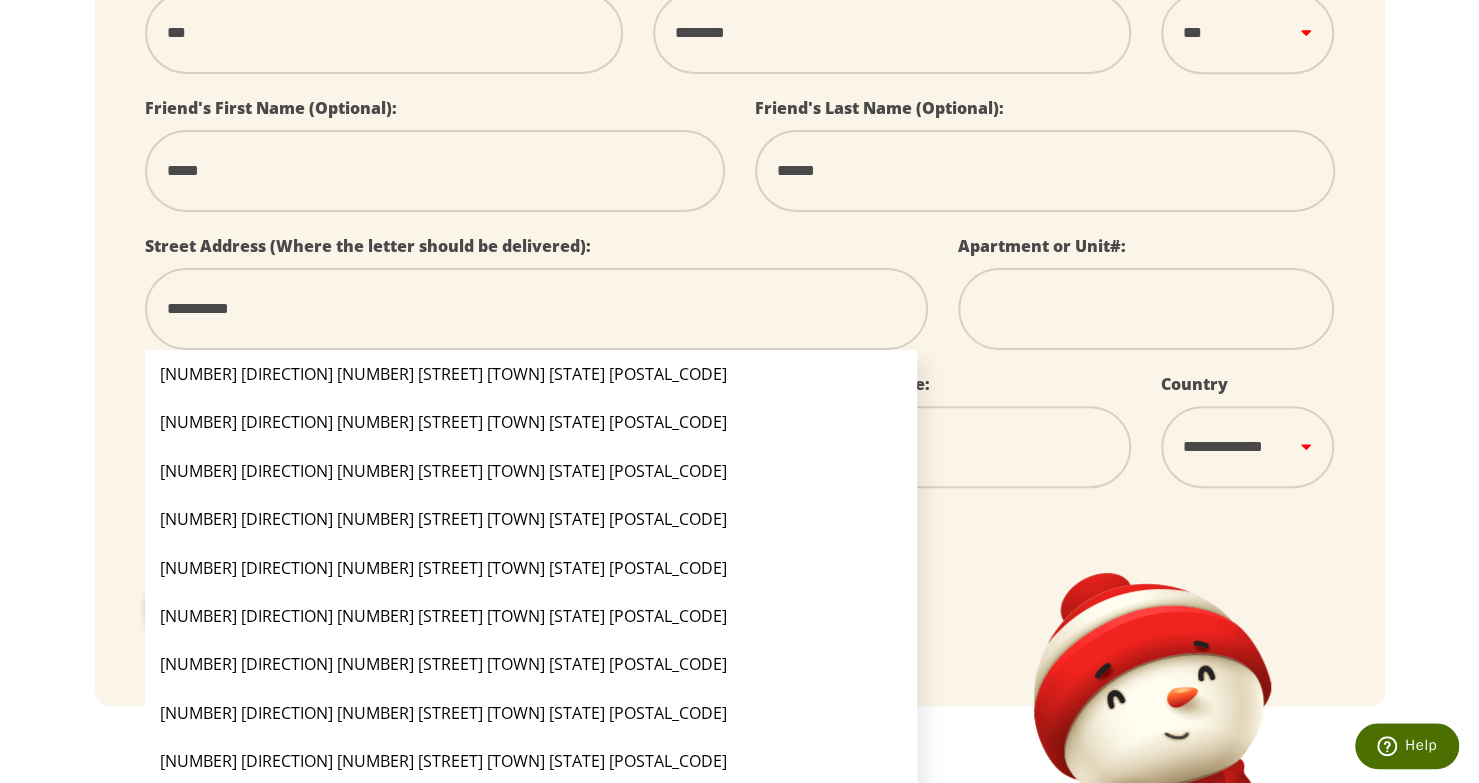 type on "**********" 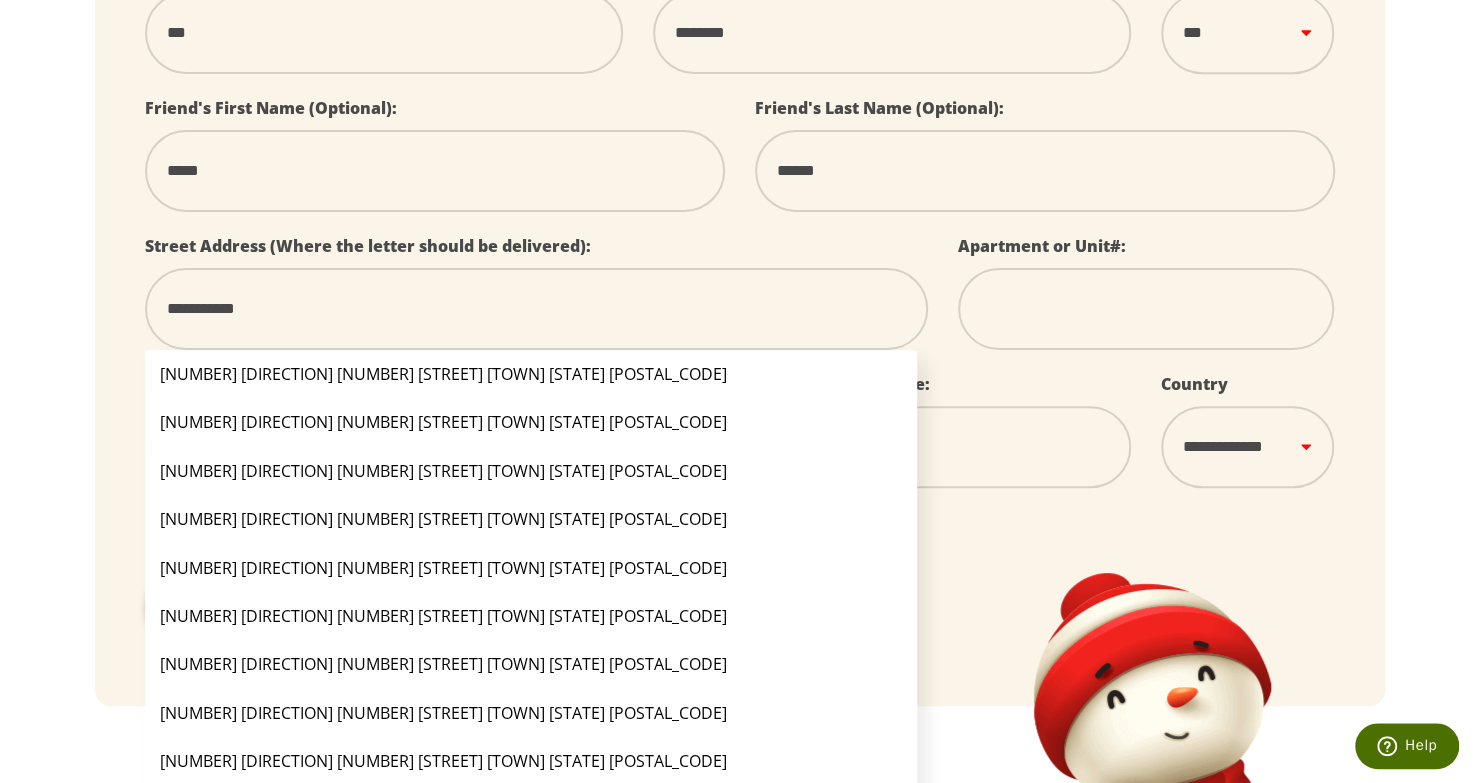 type on "**********" 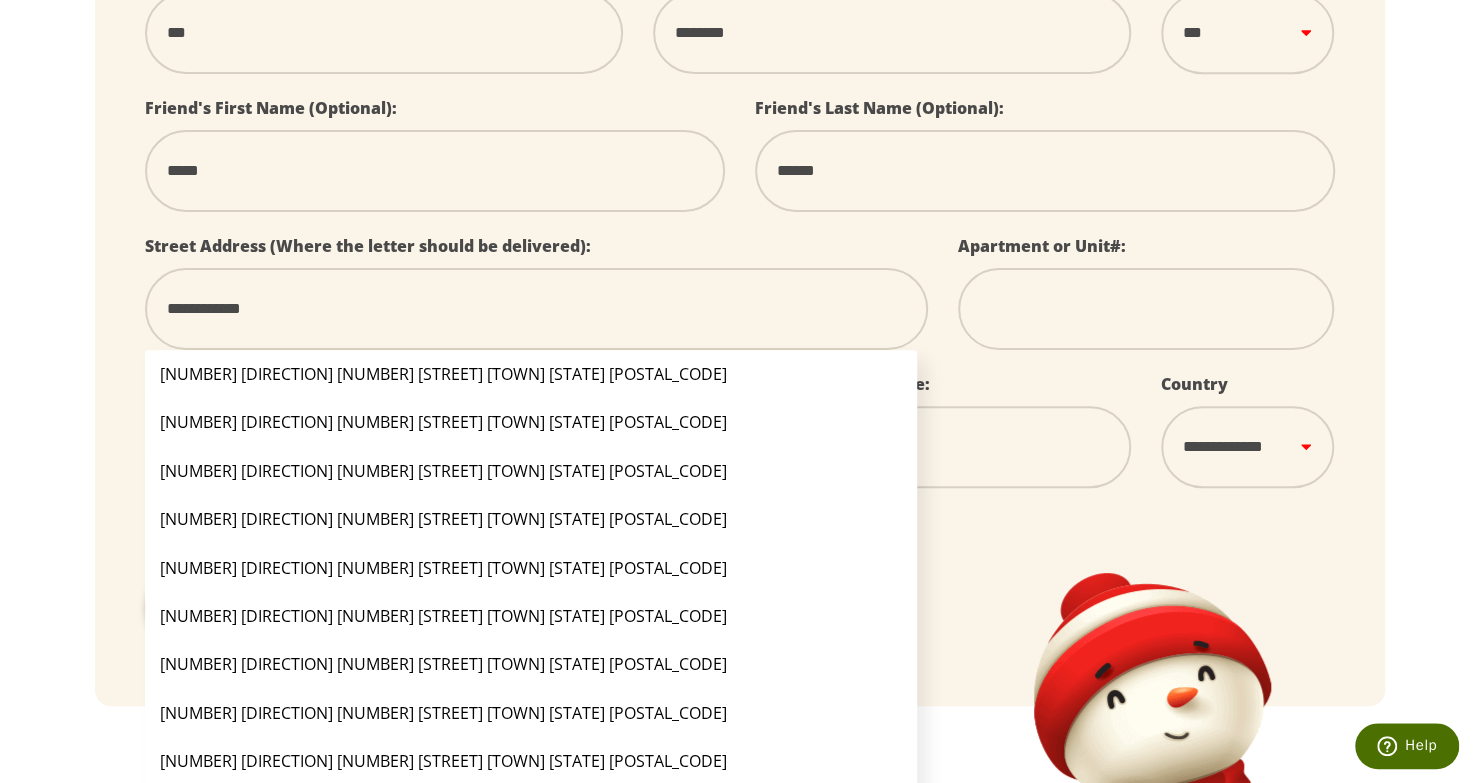 type on "**********" 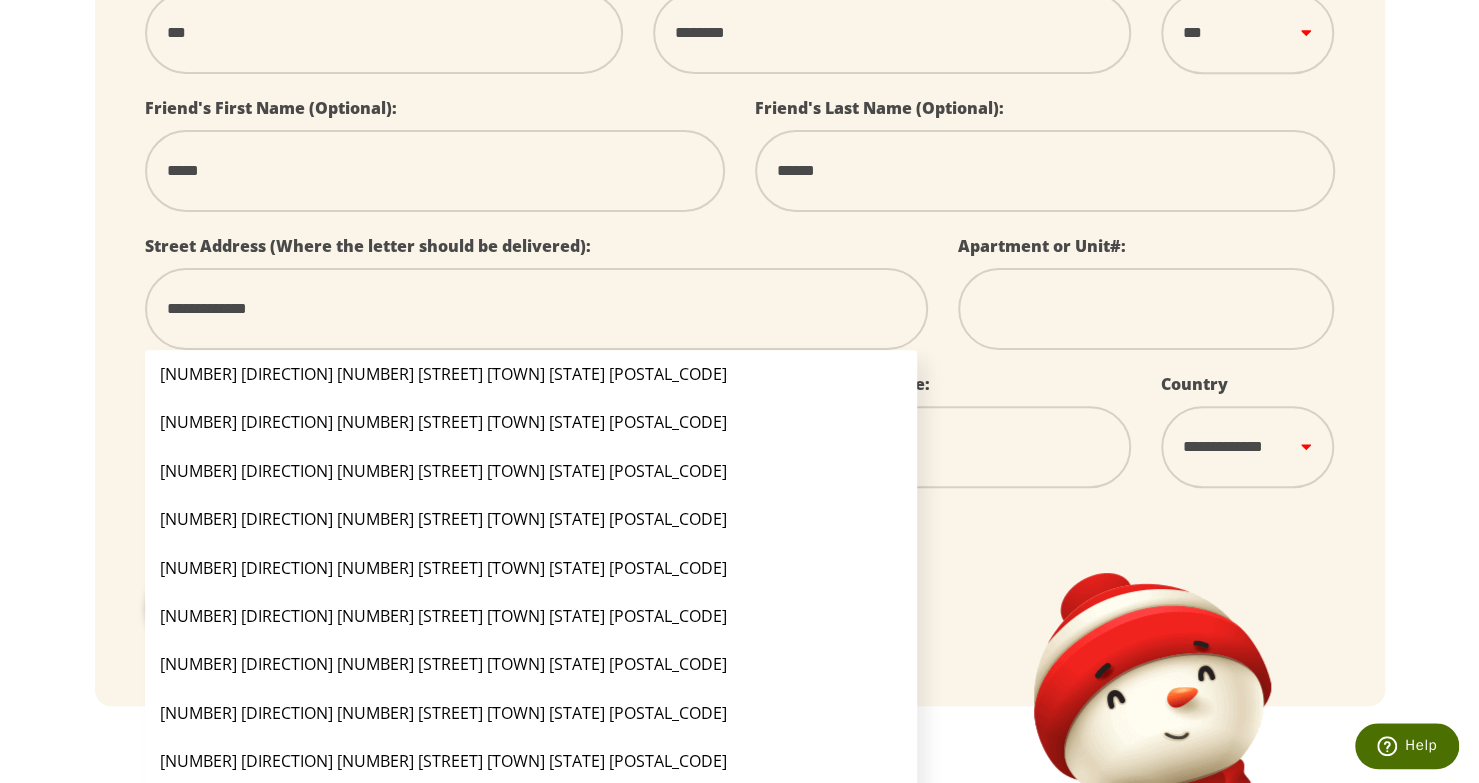 type on "**********" 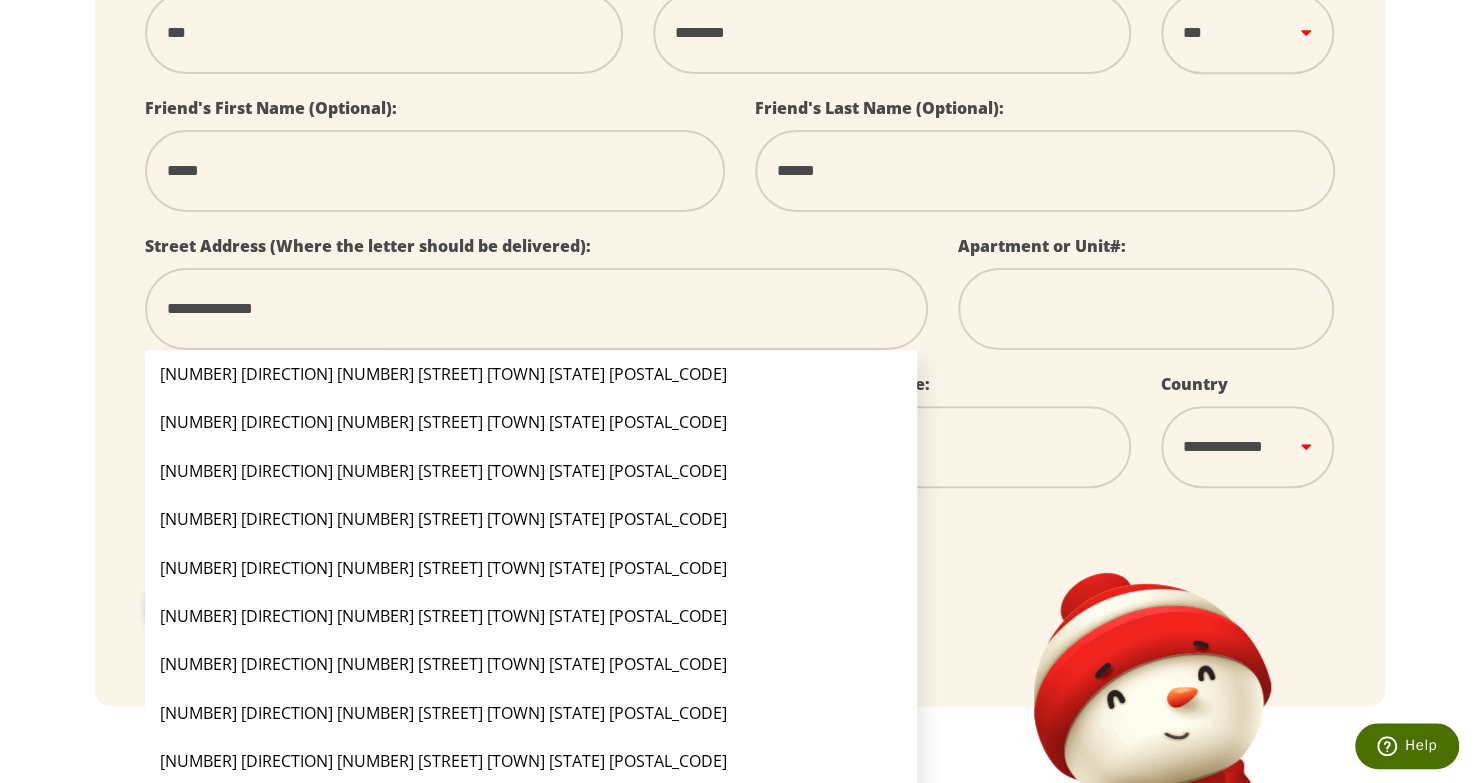 type on "**********" 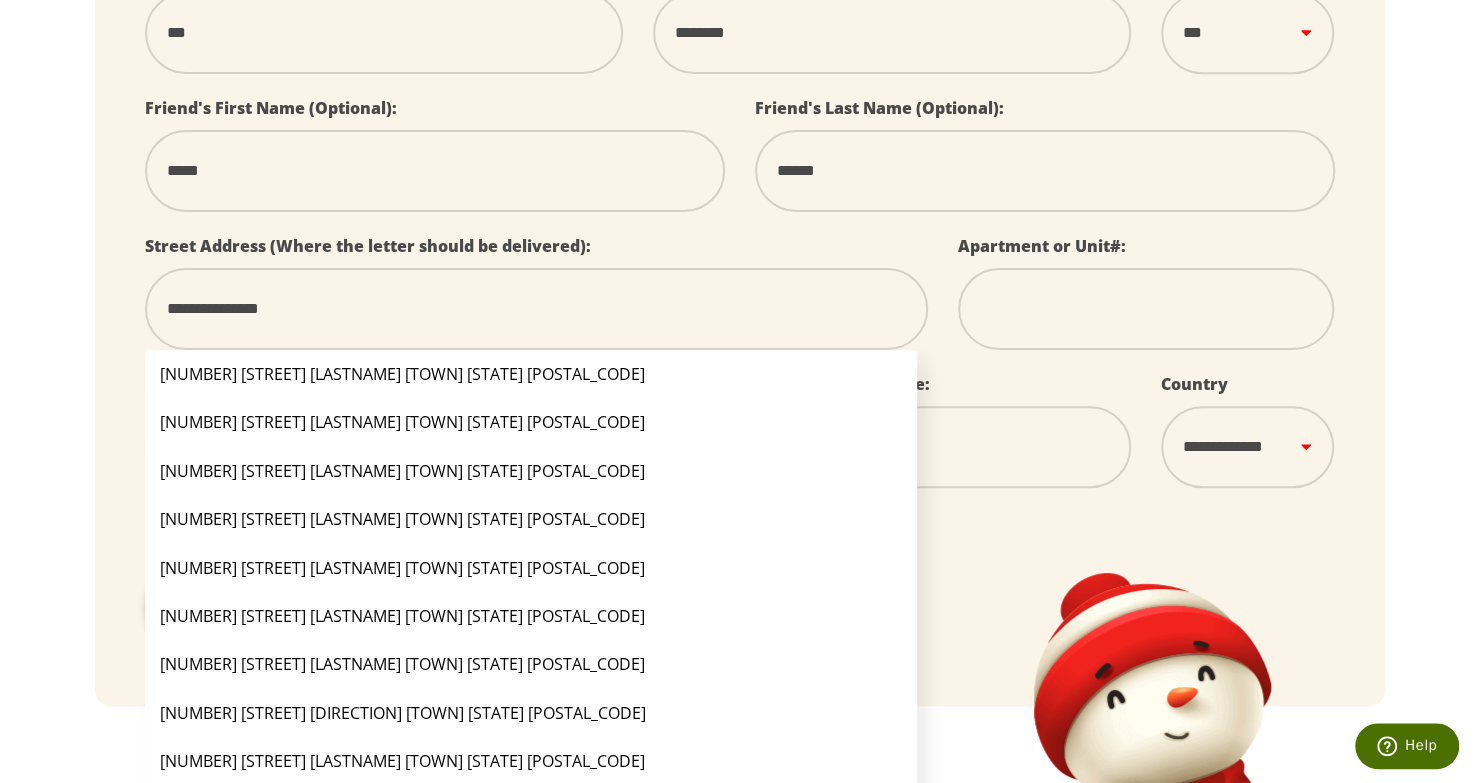 type on "**********" 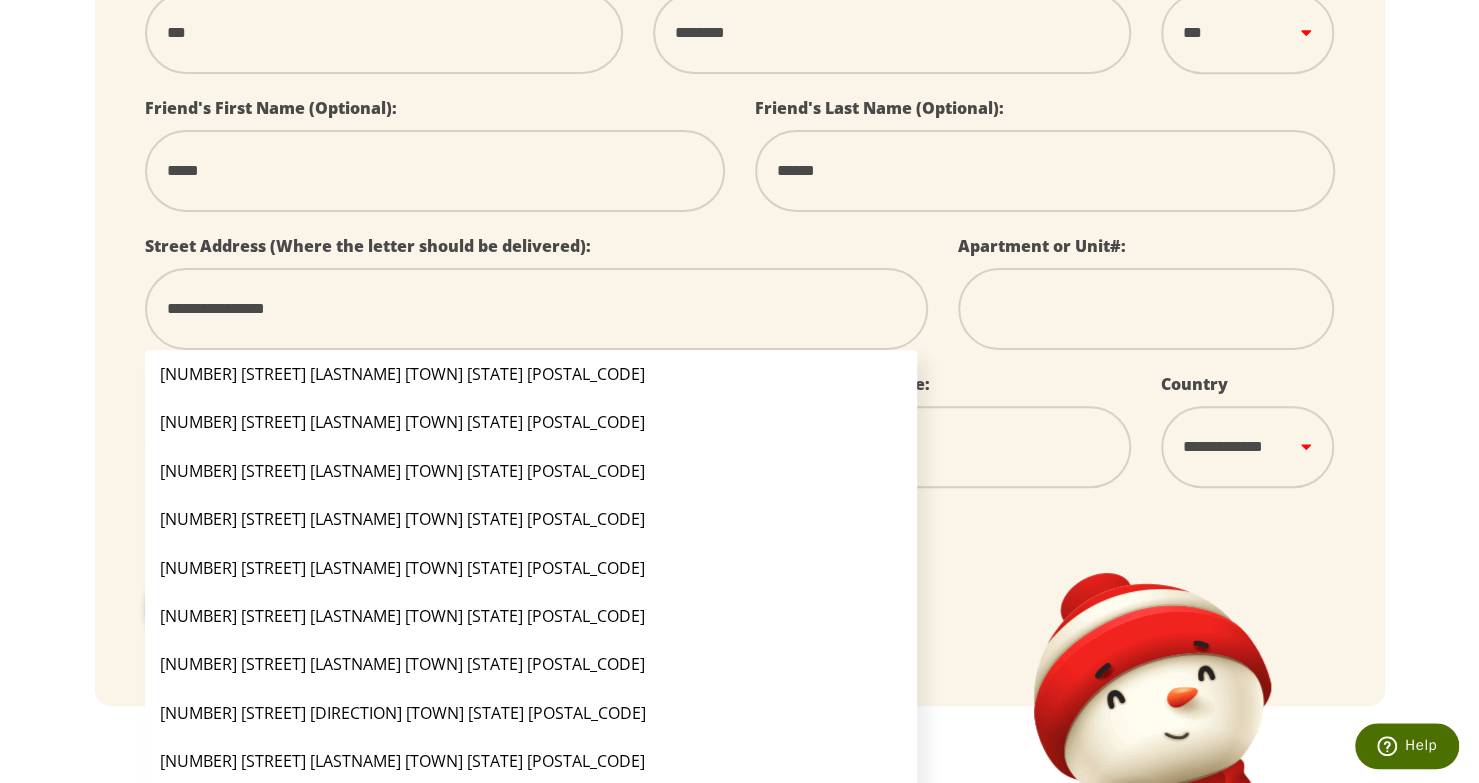 type on "**********" 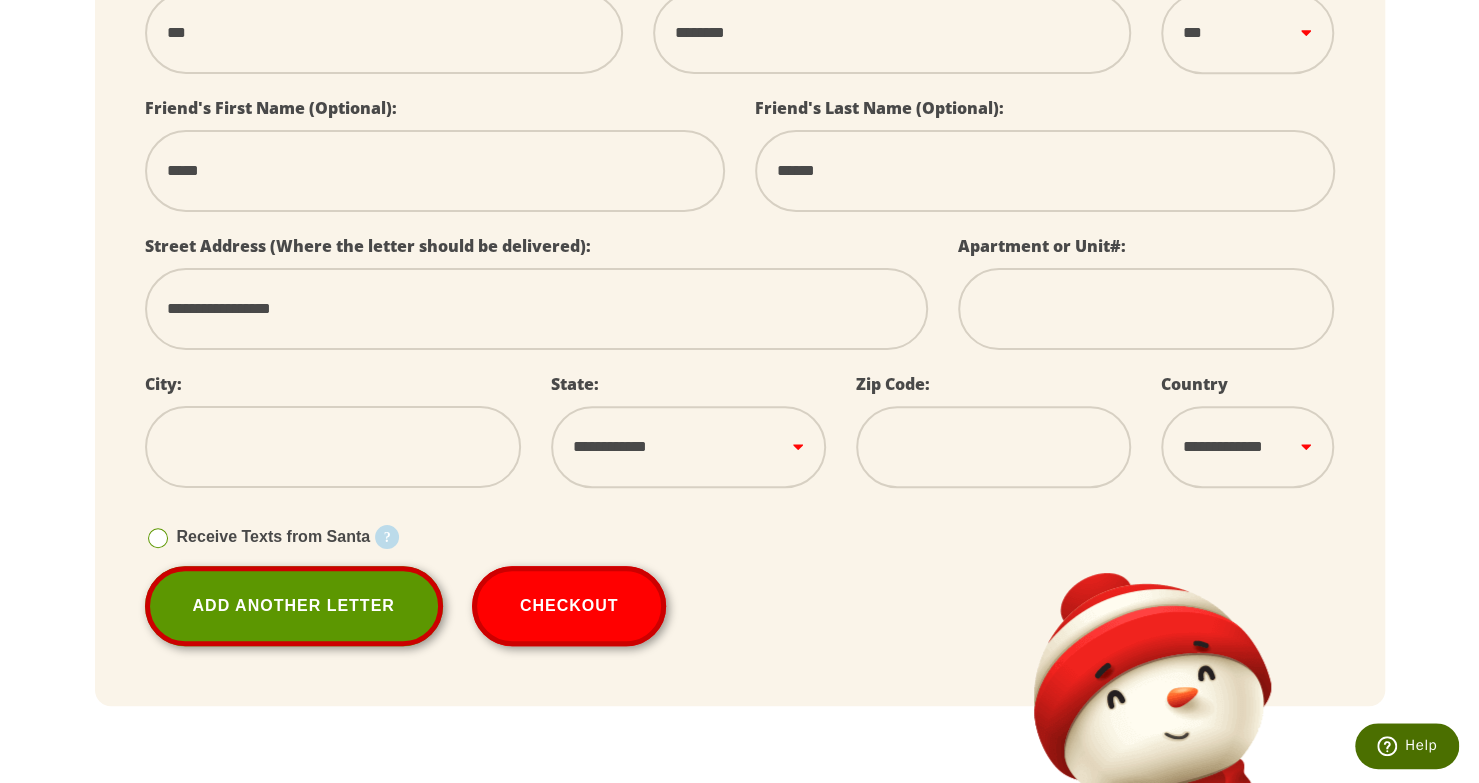 type on "**********" 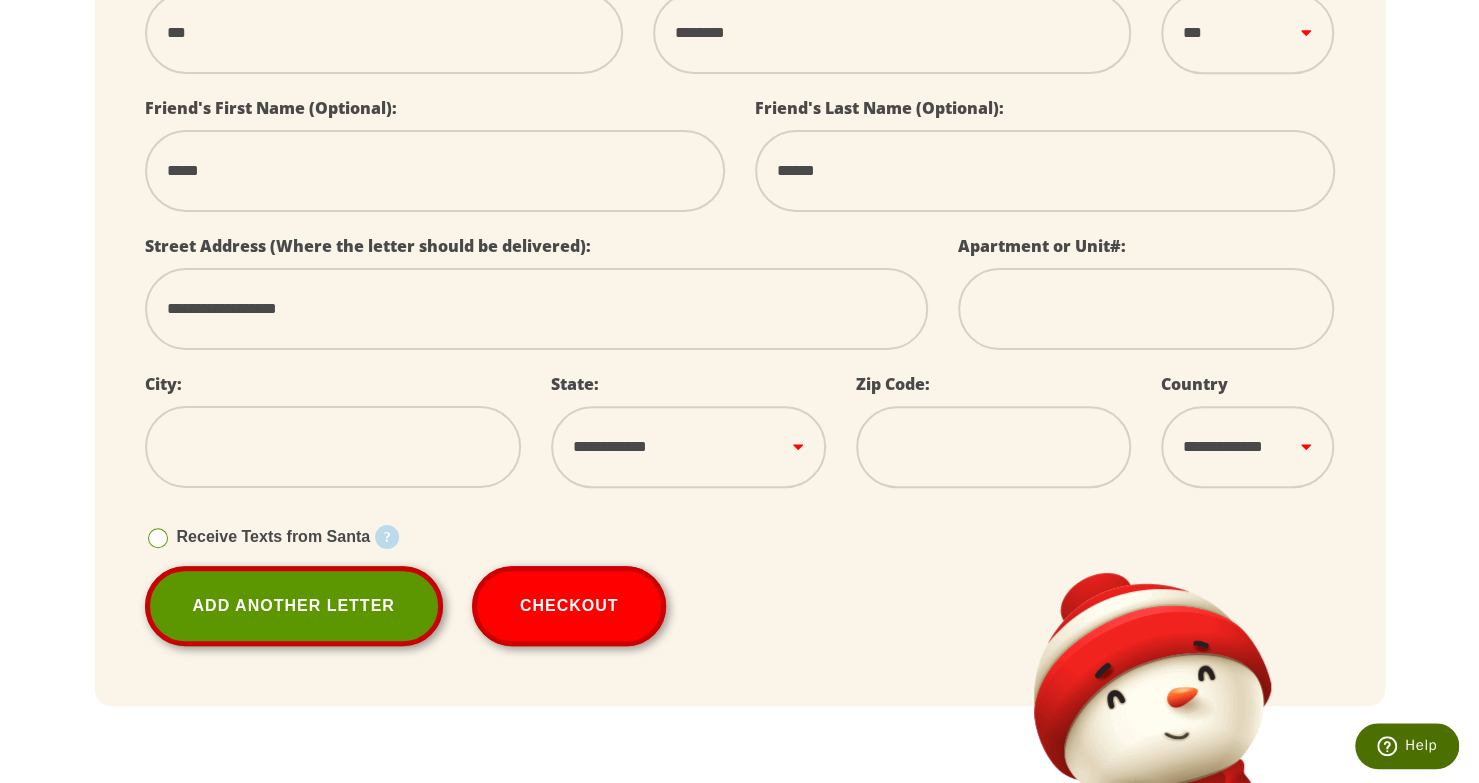 type on "**********" 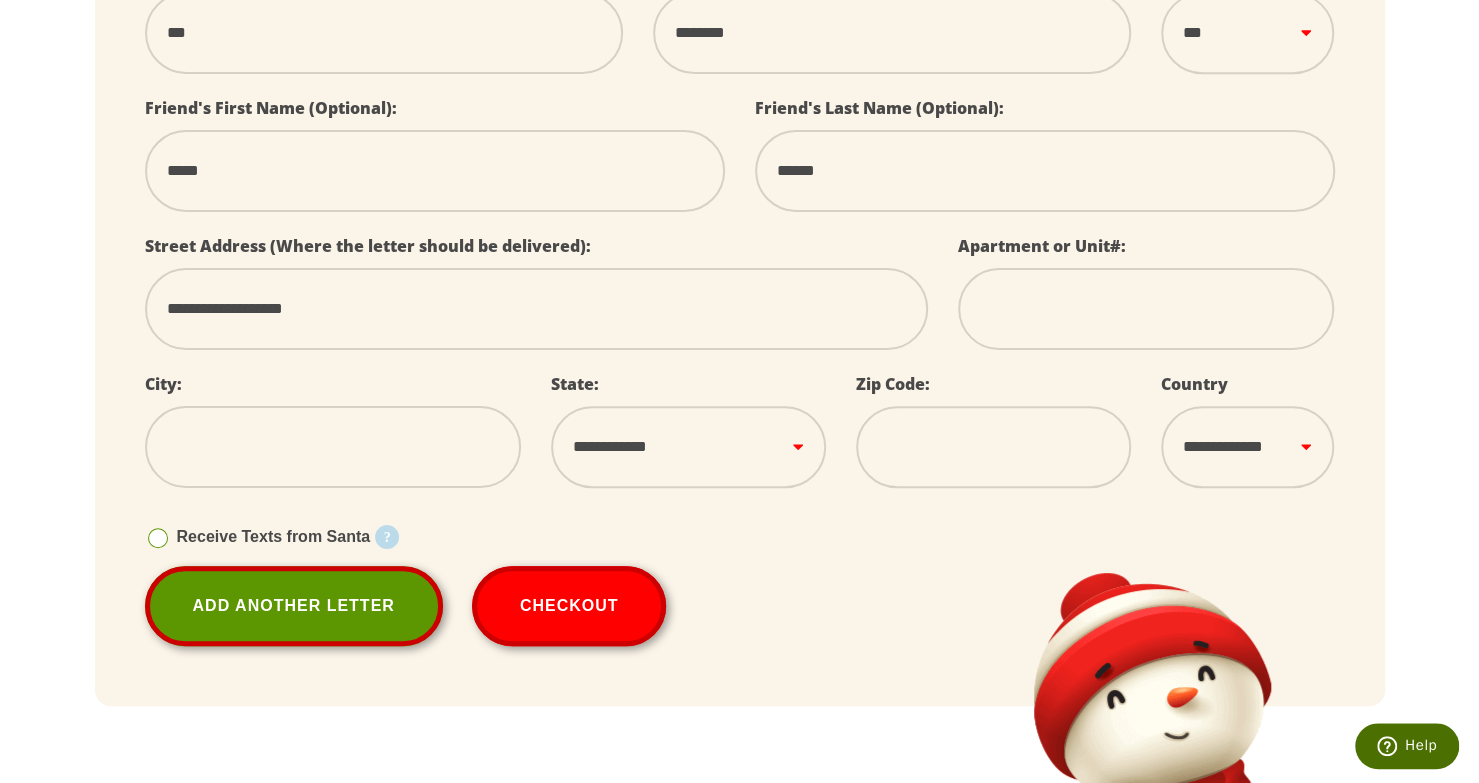 type on "**********" 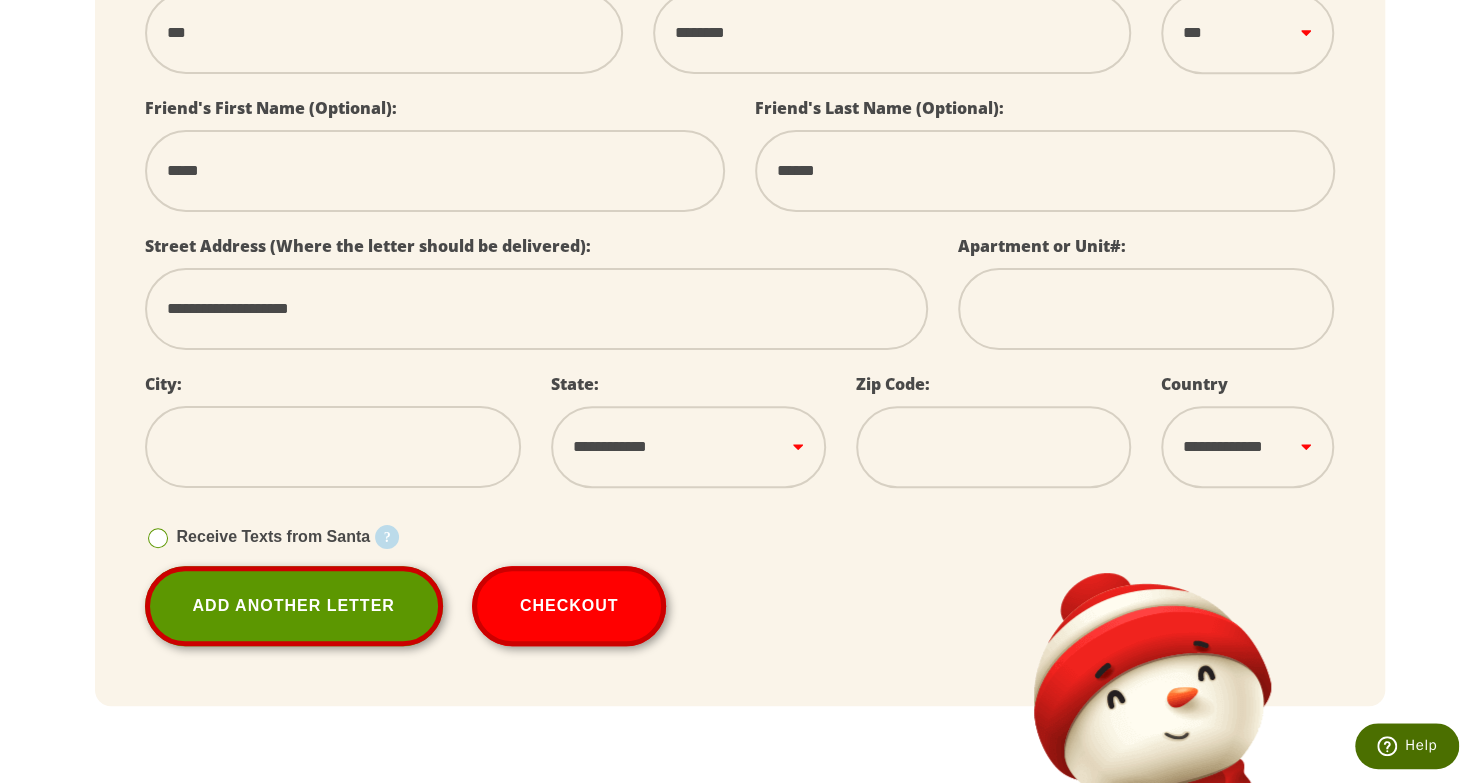 type on "**********" 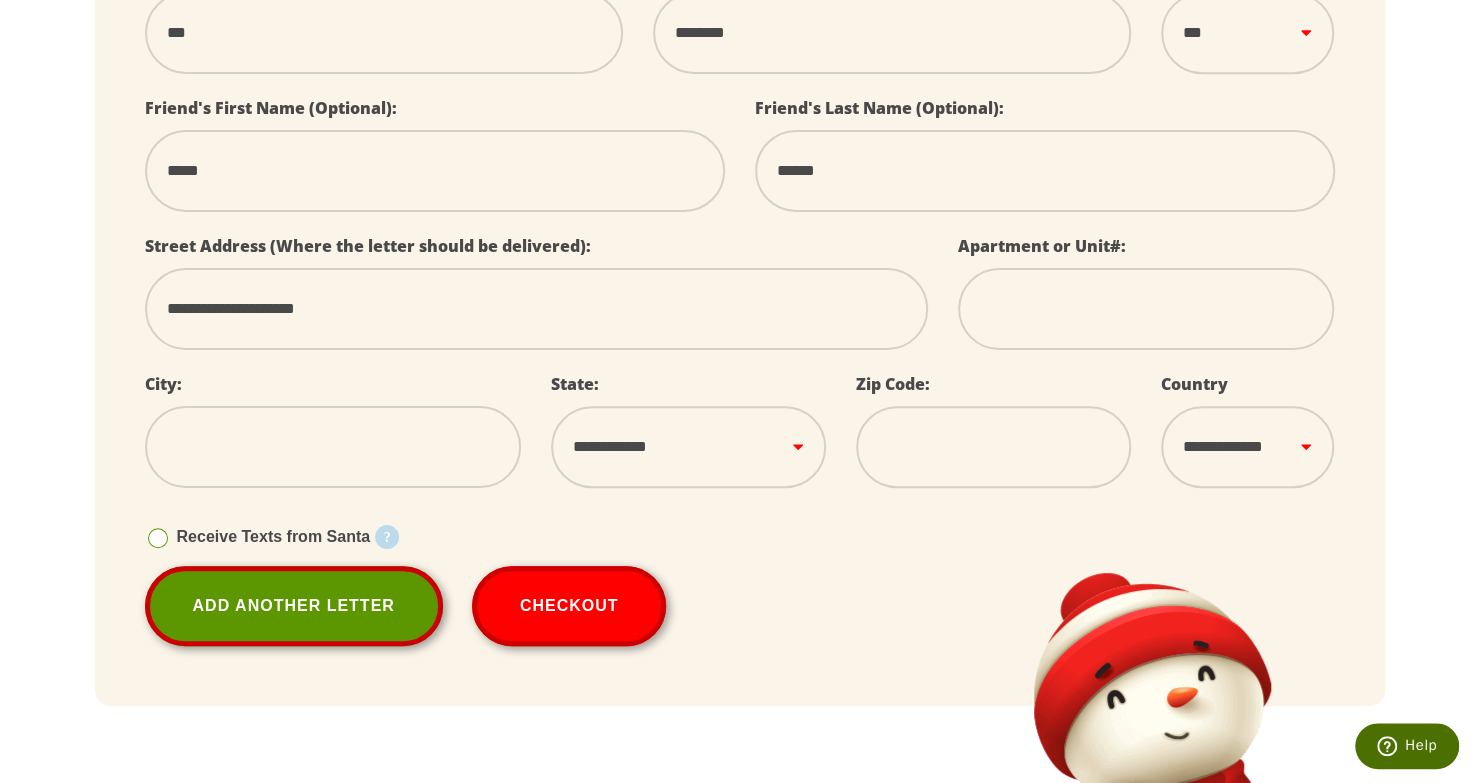type on "**********" 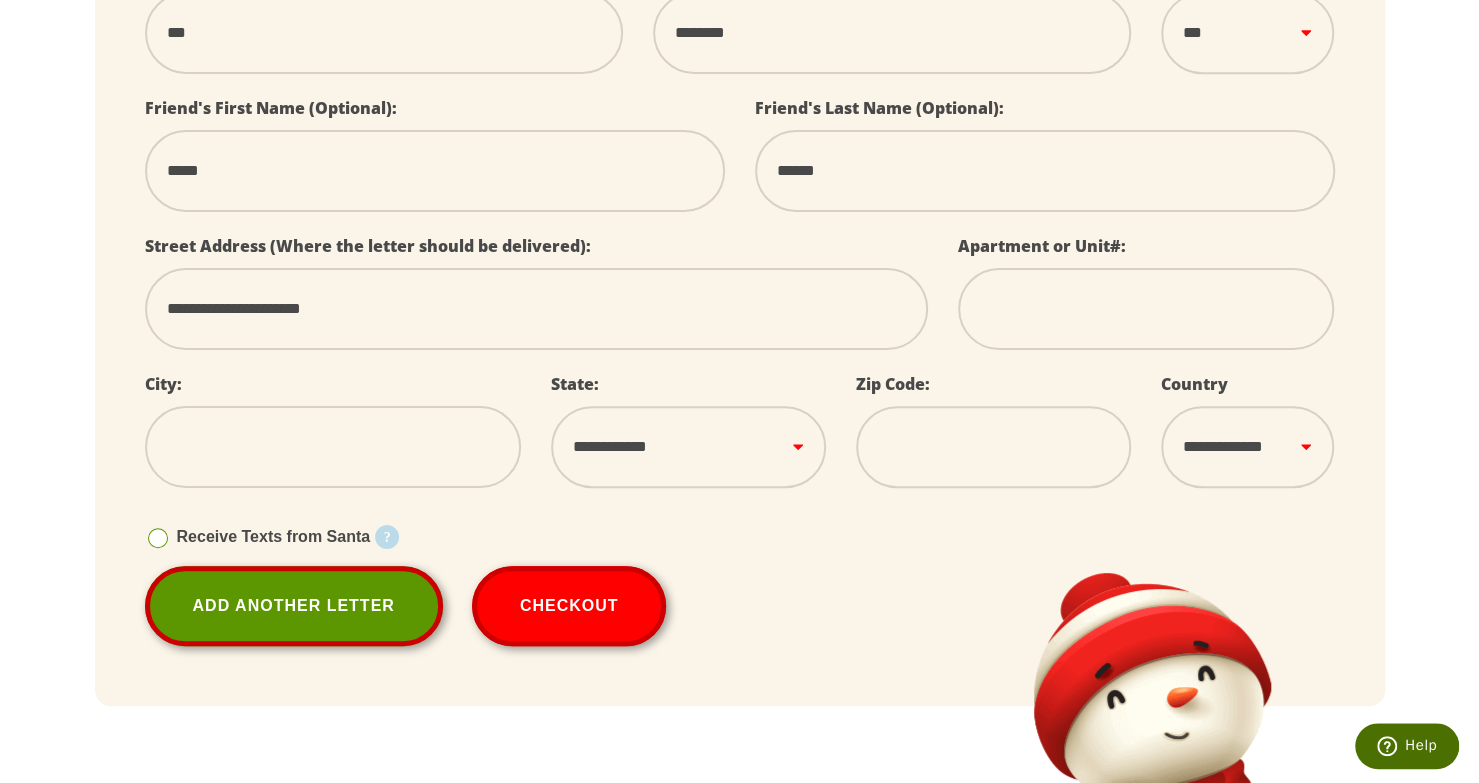 type on "**********" 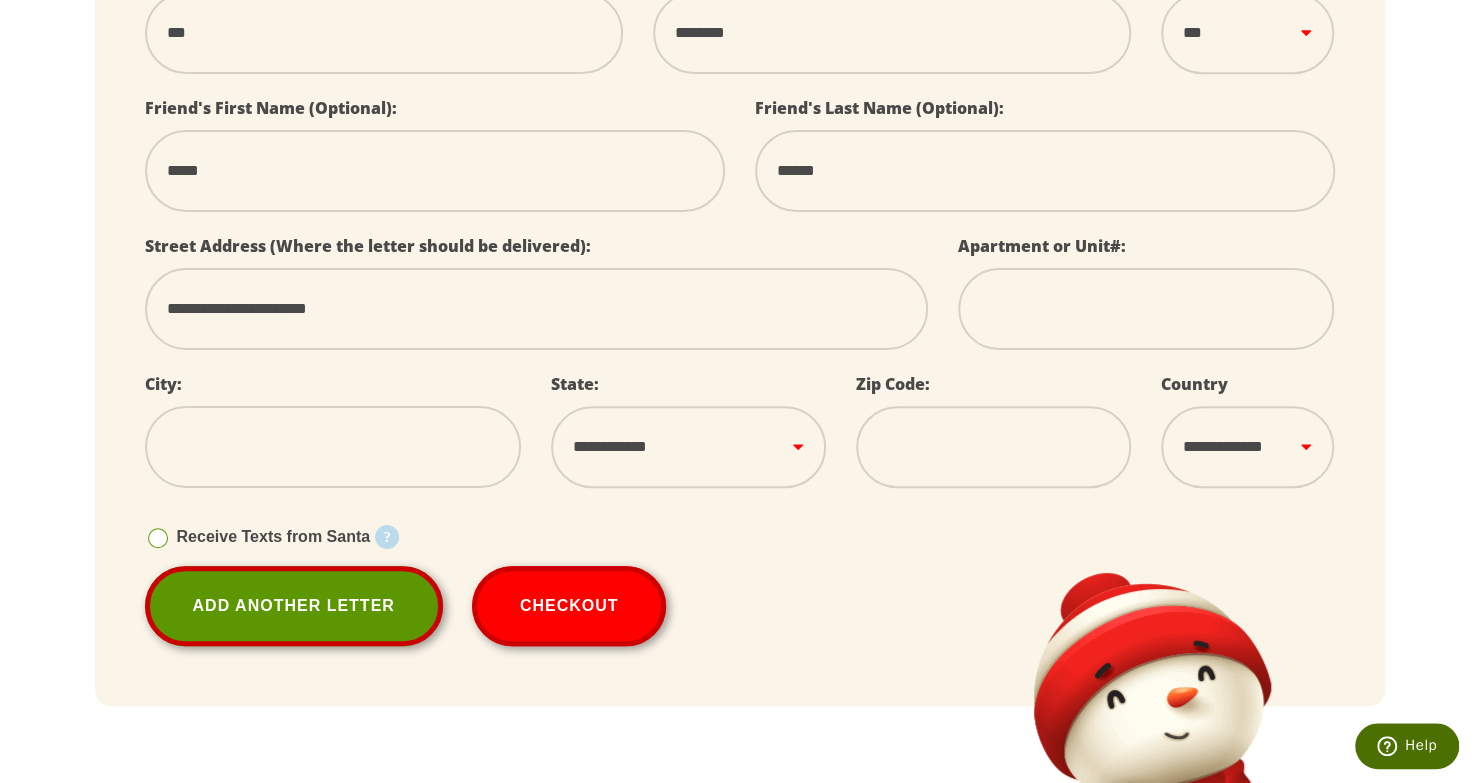 type on "**********" 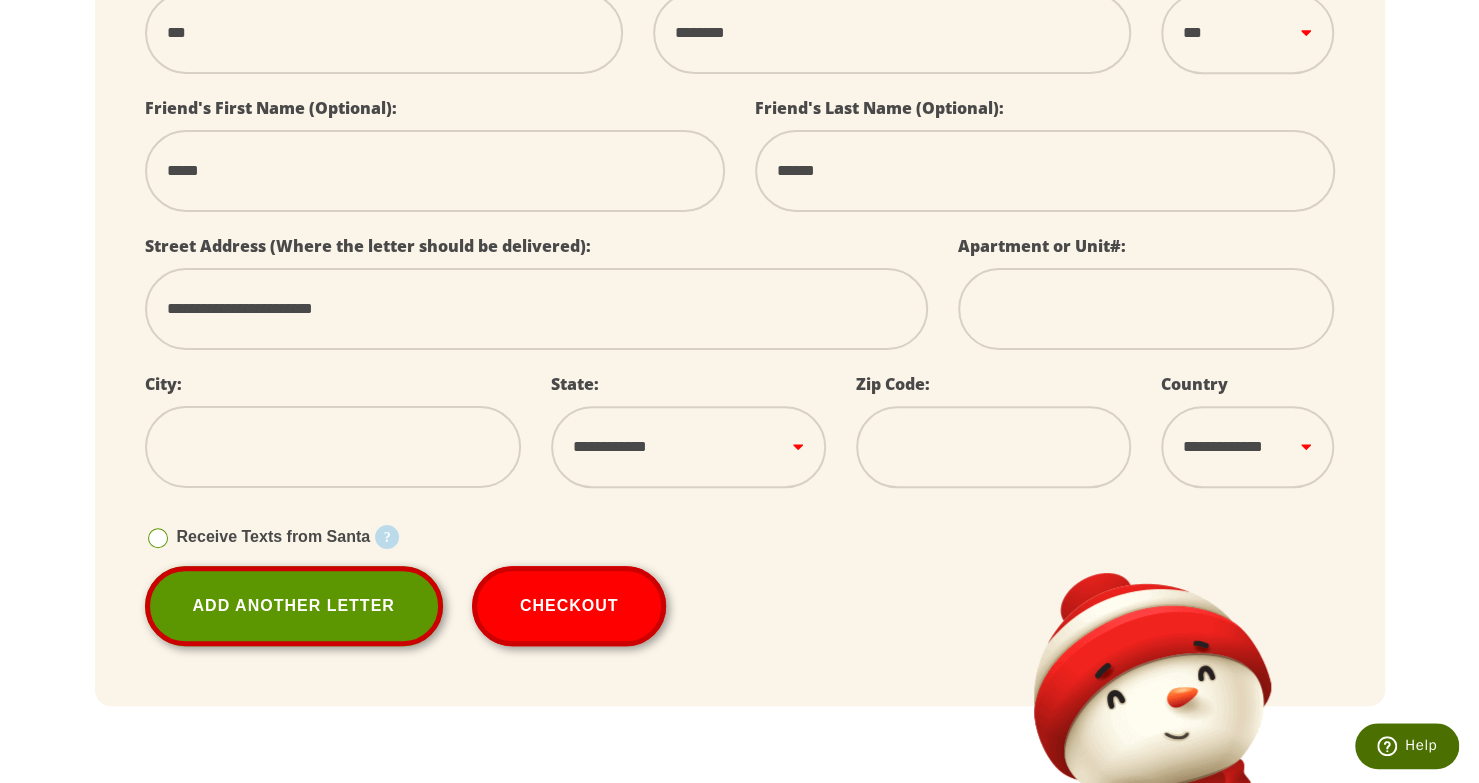 type on "**********" 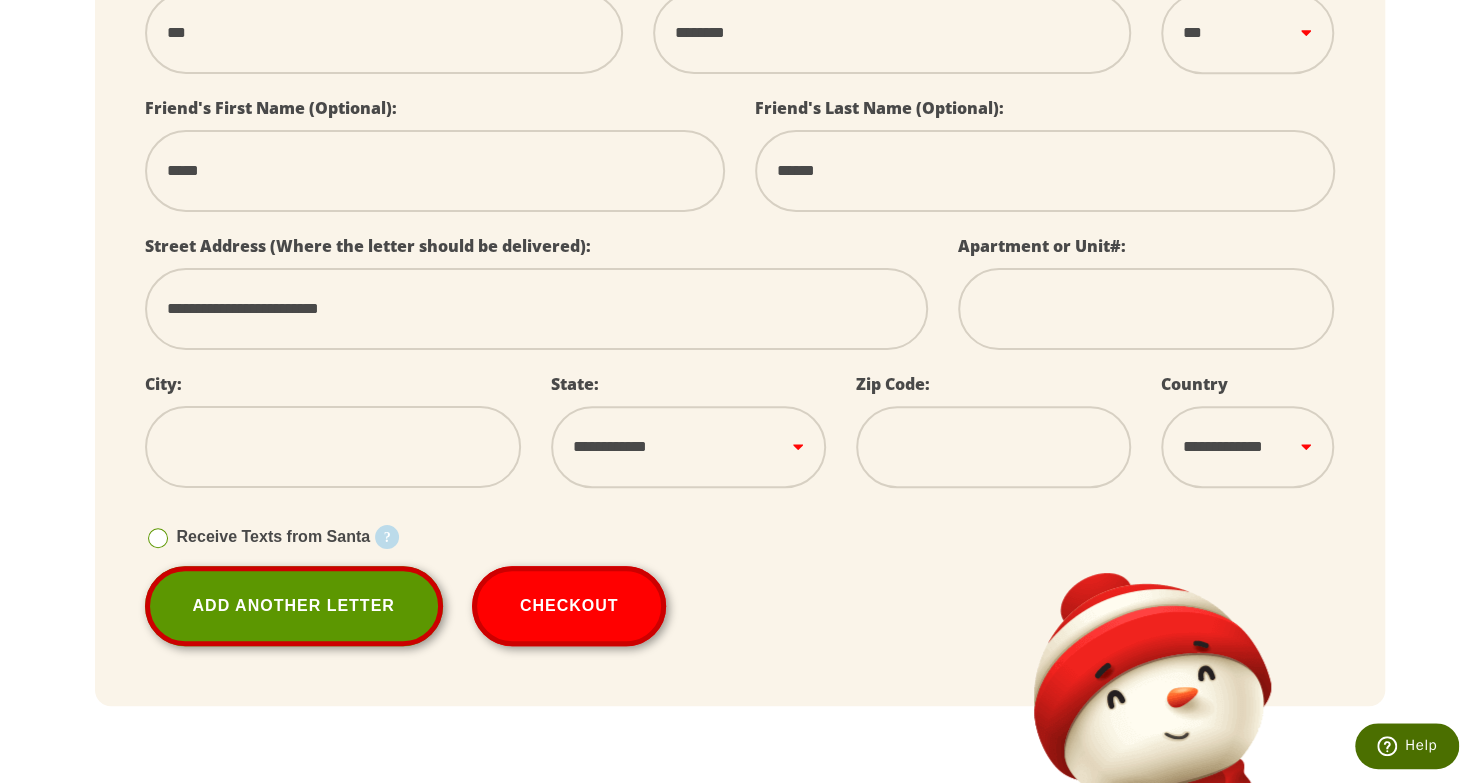 type on "**********" 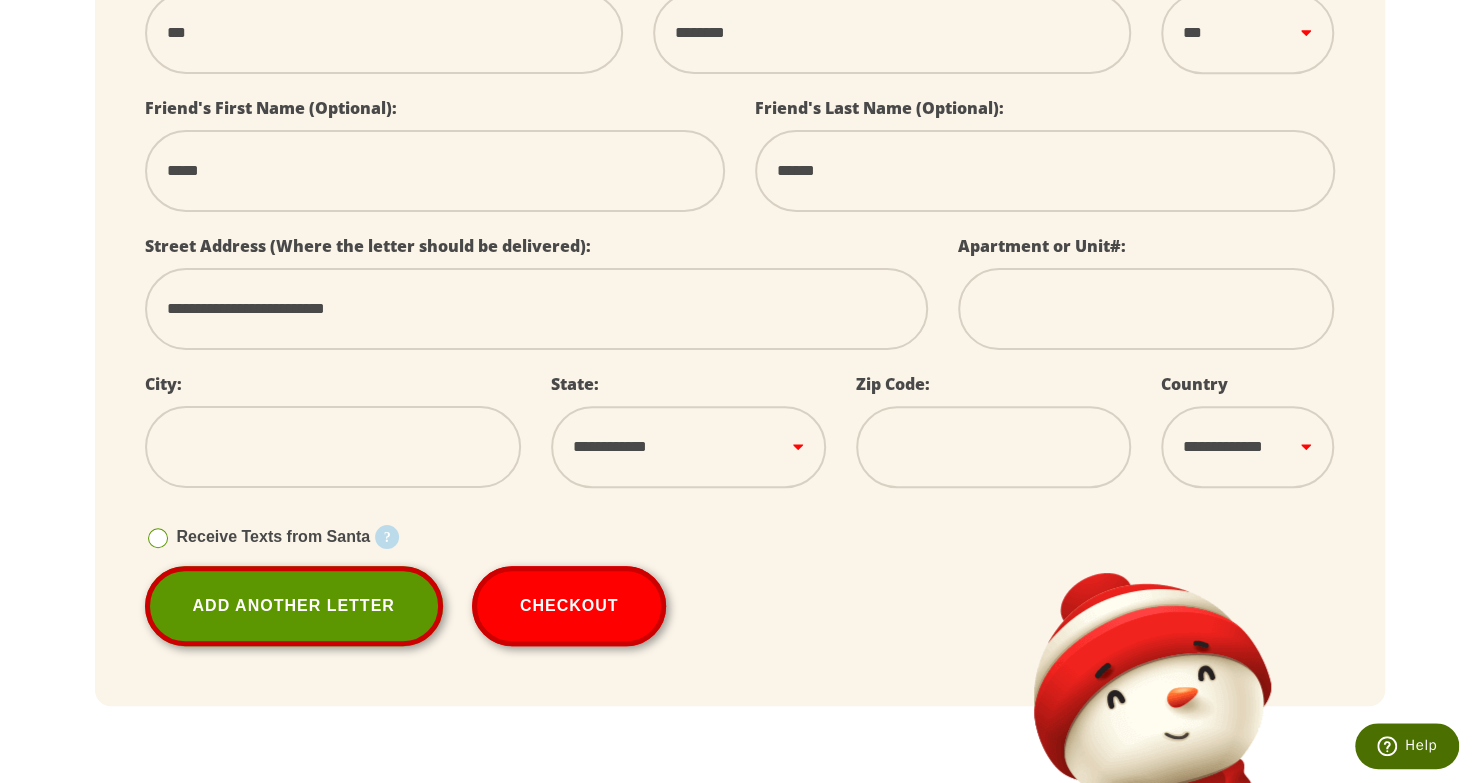 type on "**********" 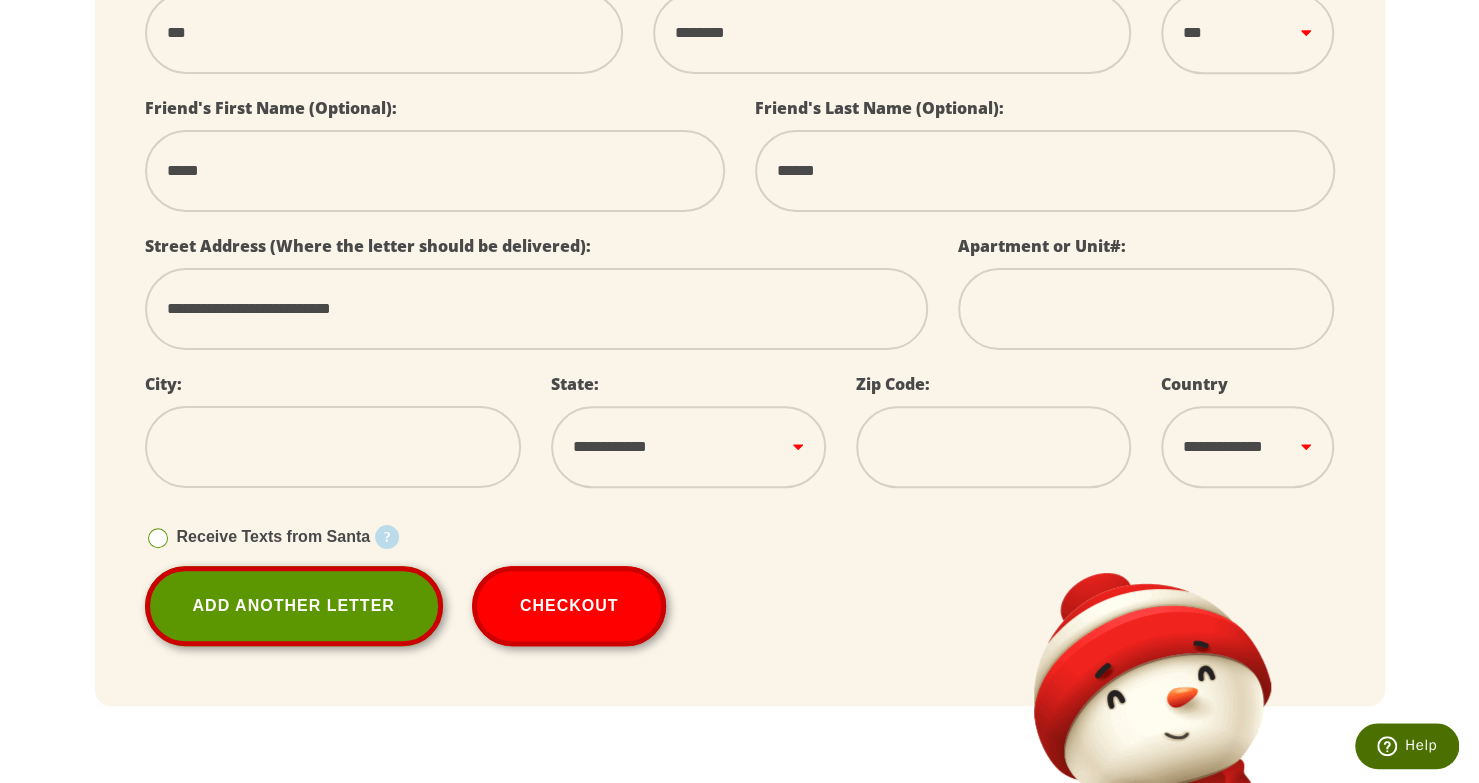 type on "**********" 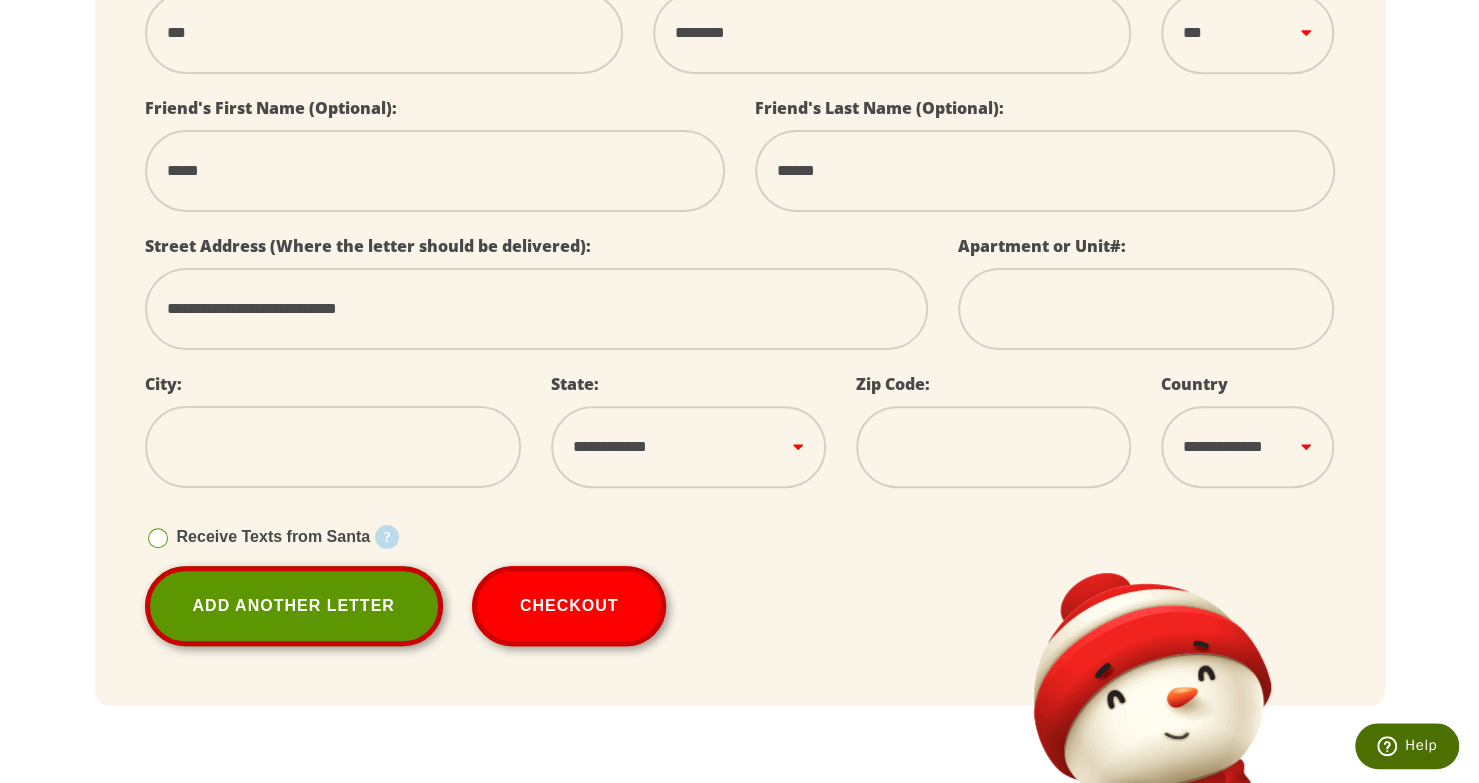 type on "**********" 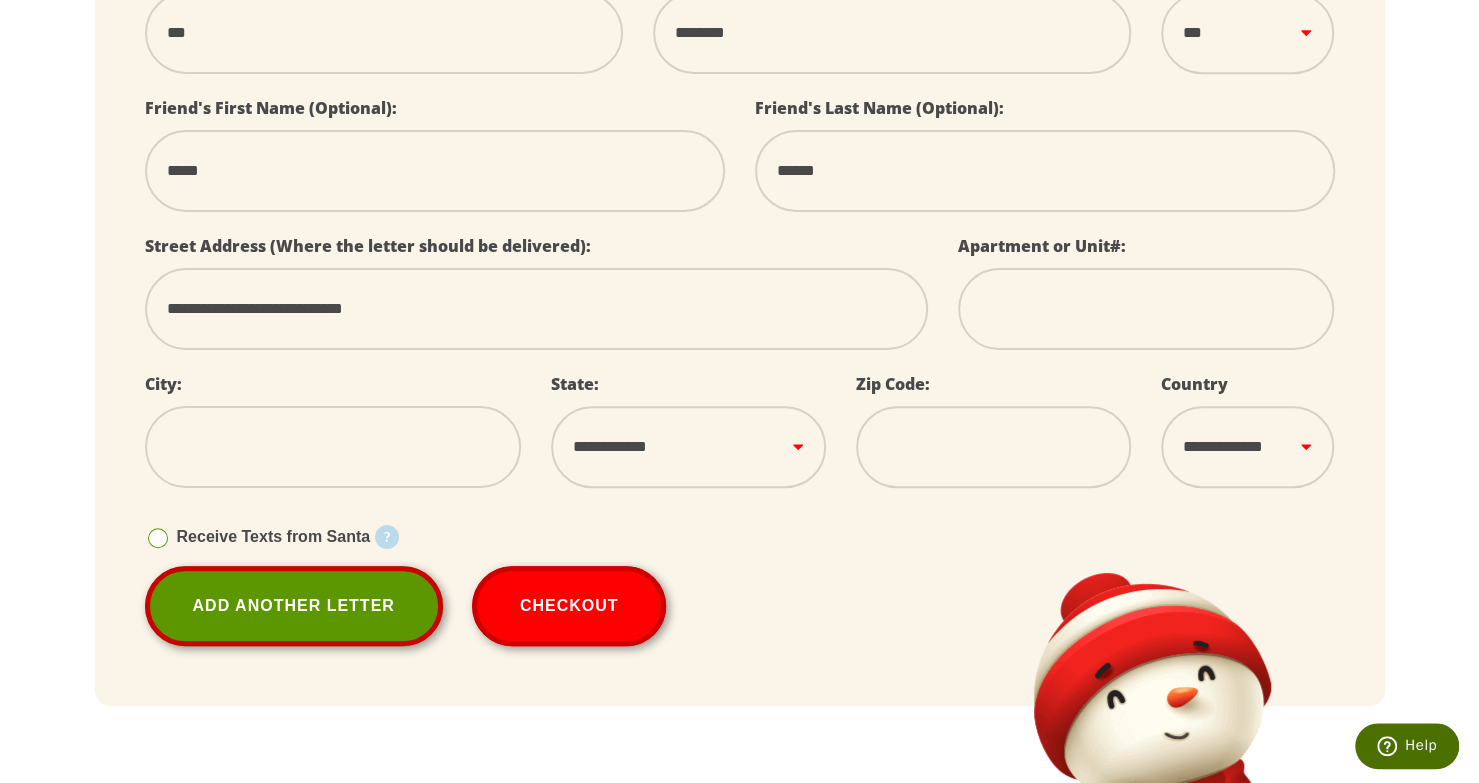 type on "**********" 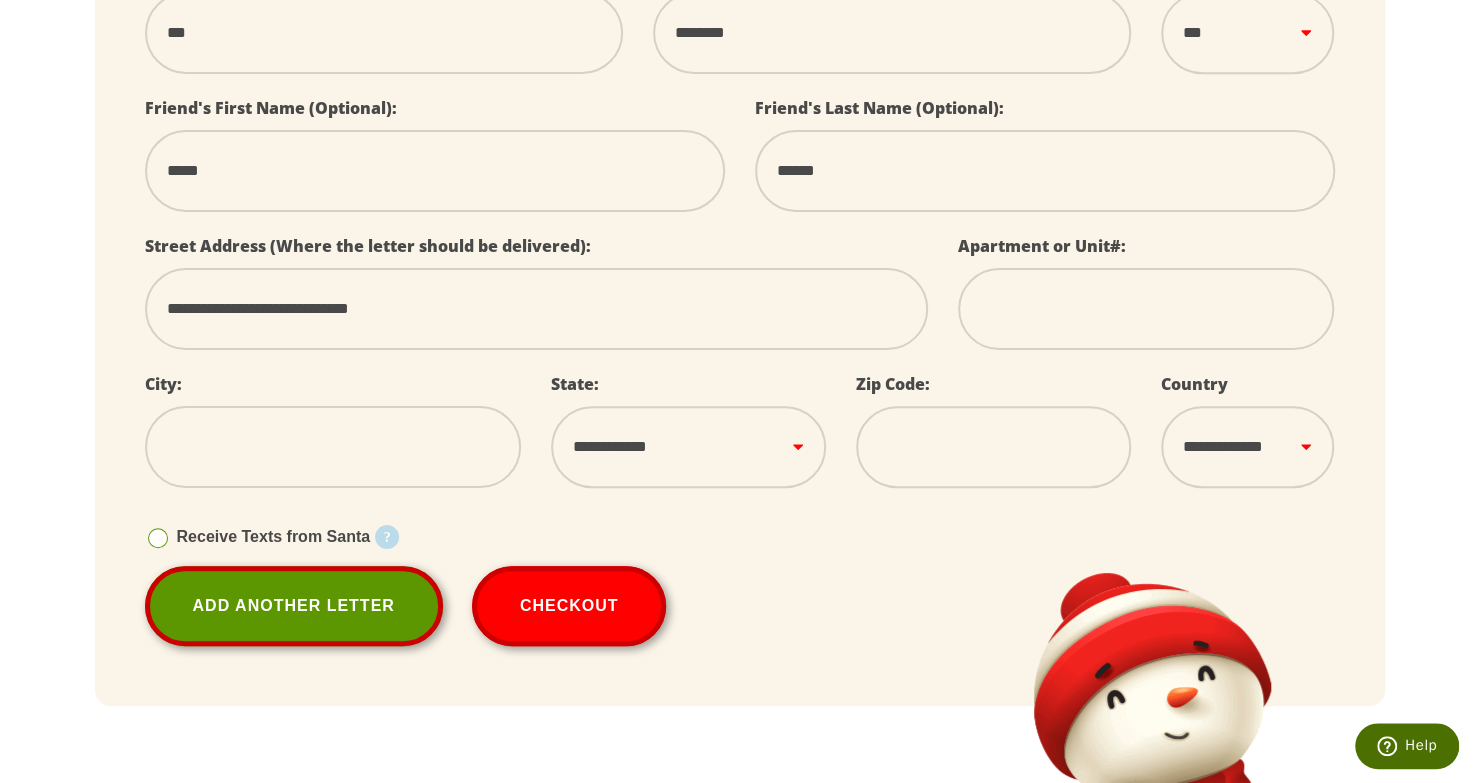 type on "**********" 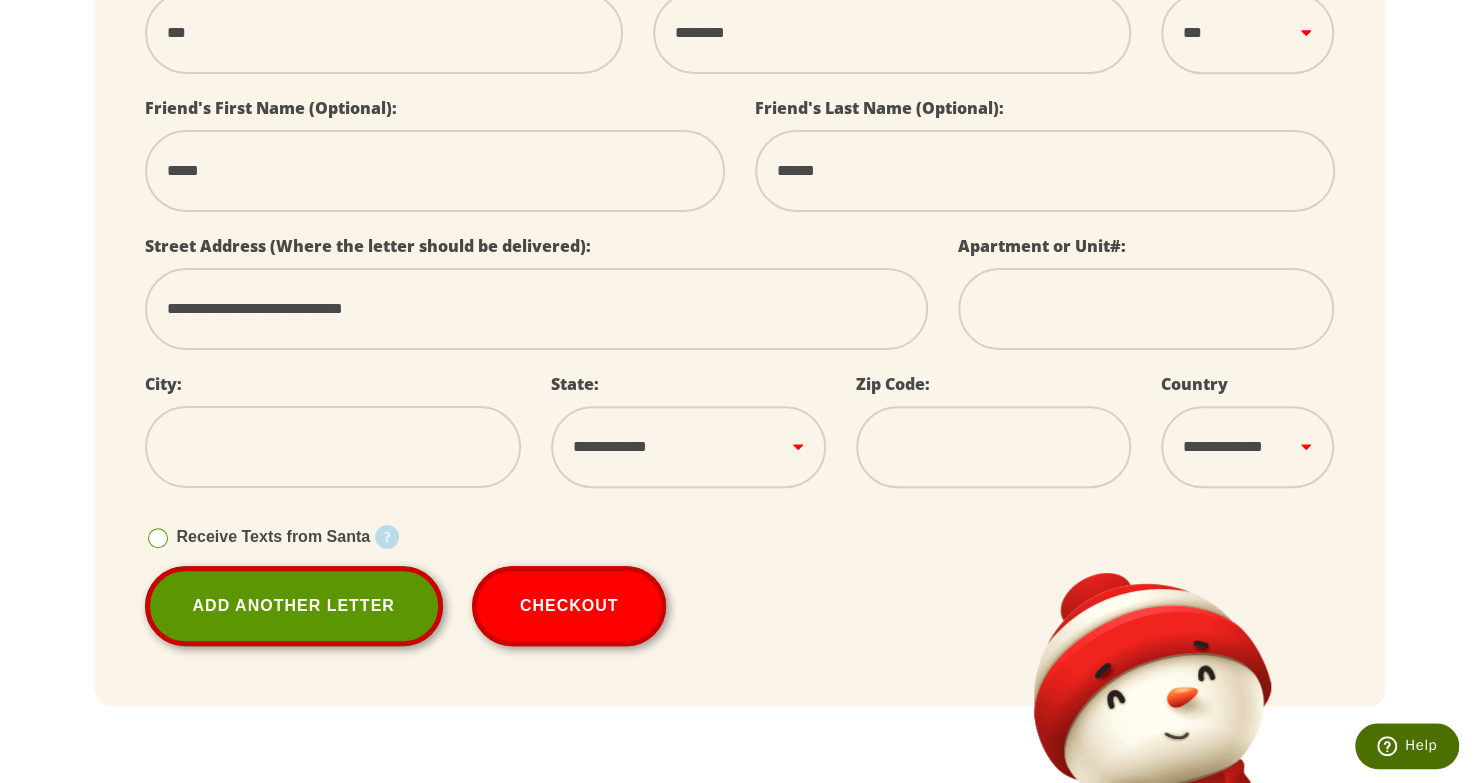type on "**********" 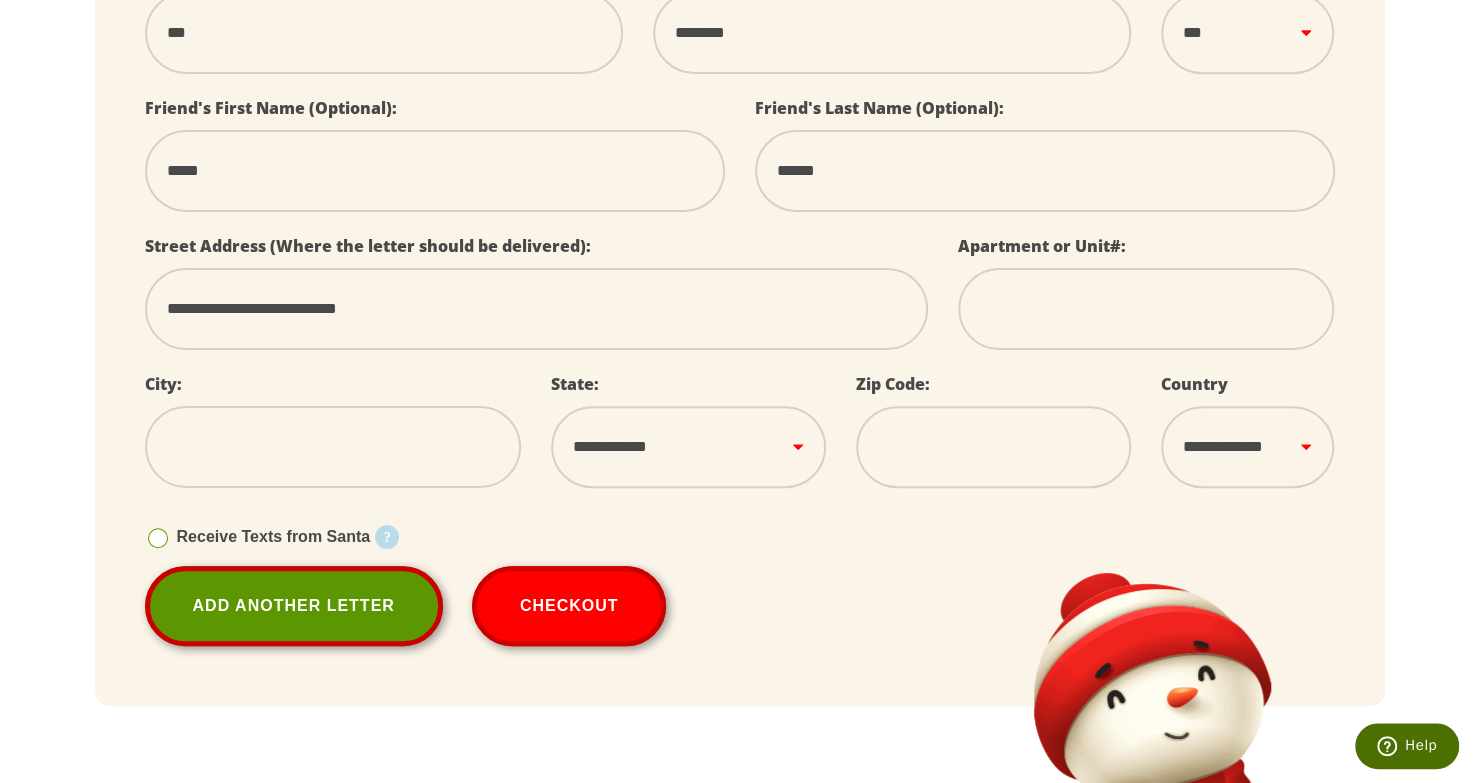 type on "**********" 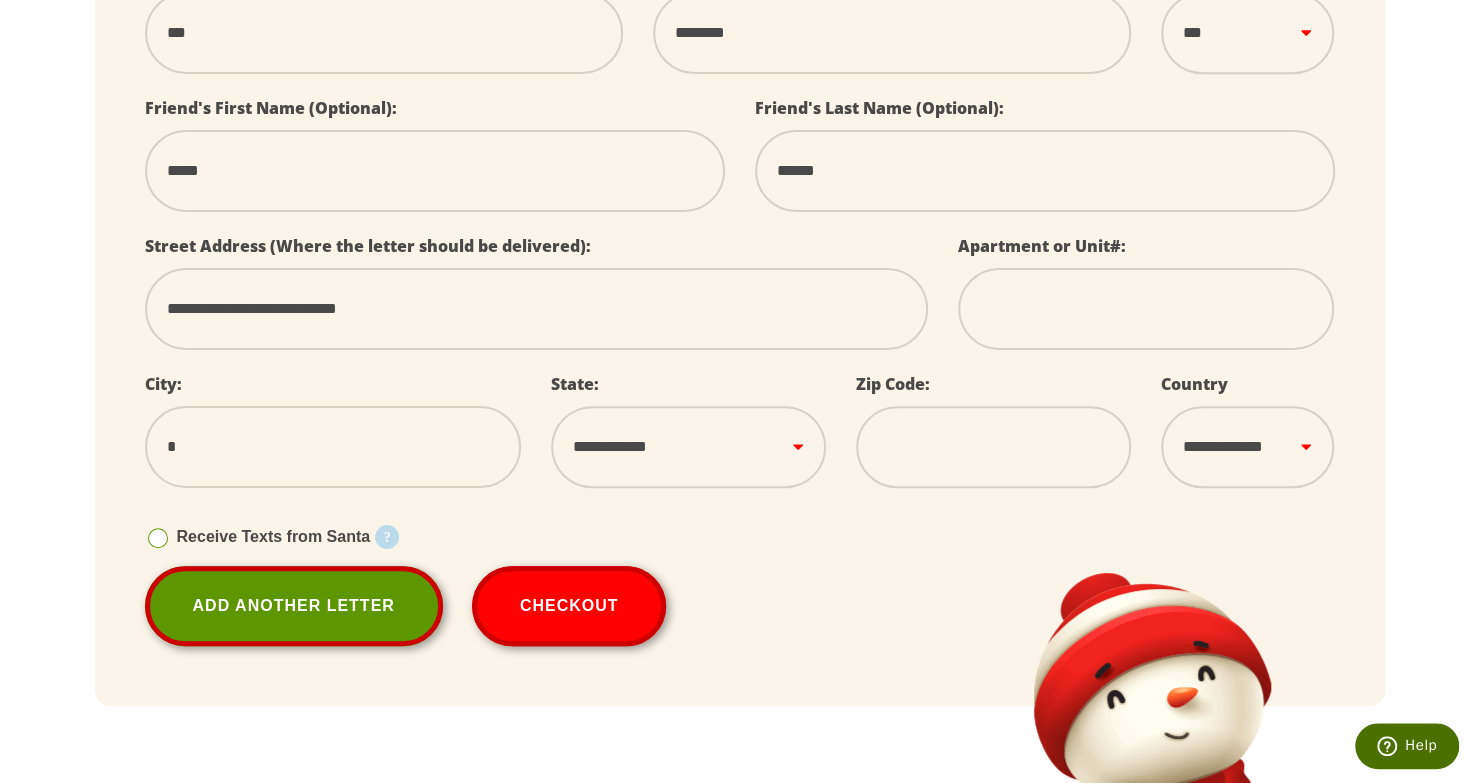 type on "**" 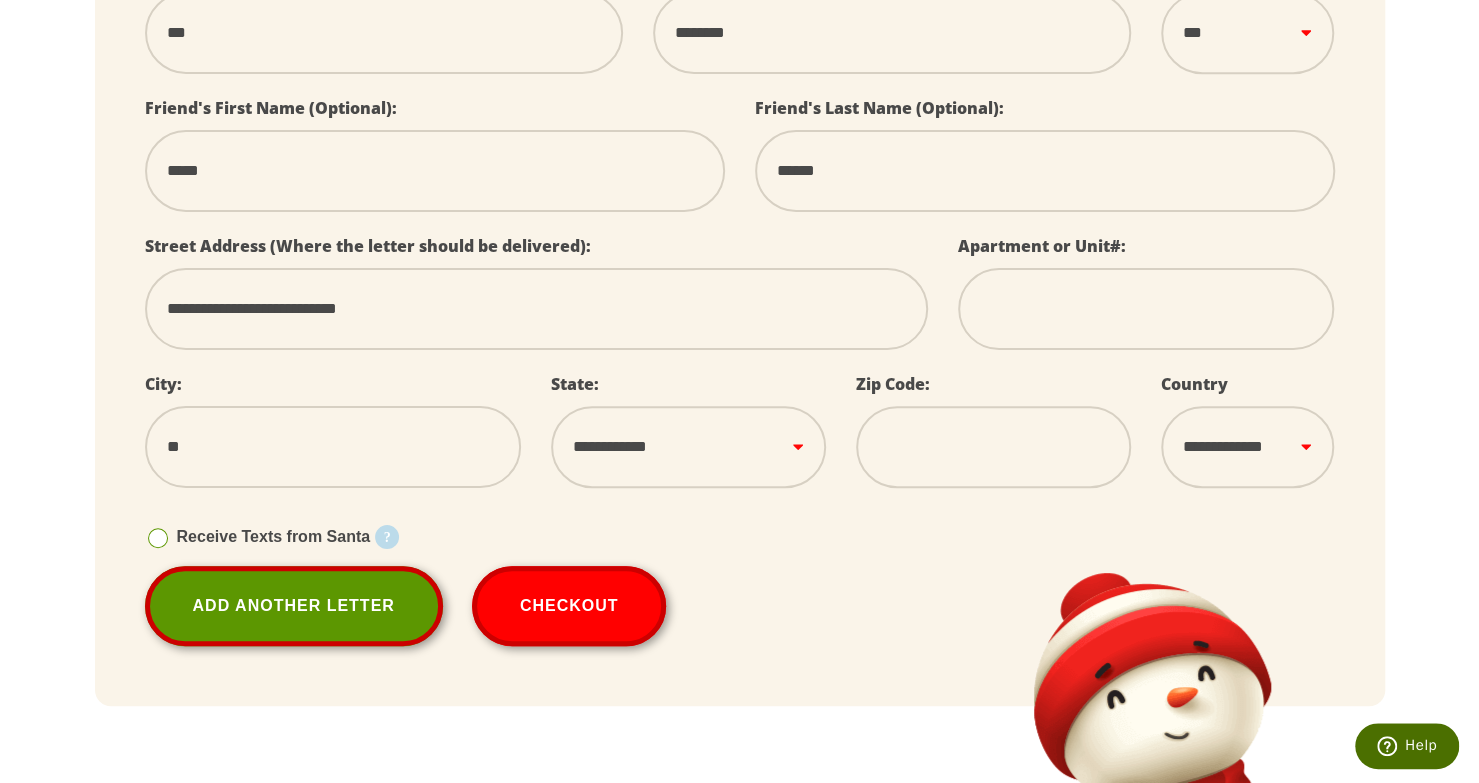 type on "***" 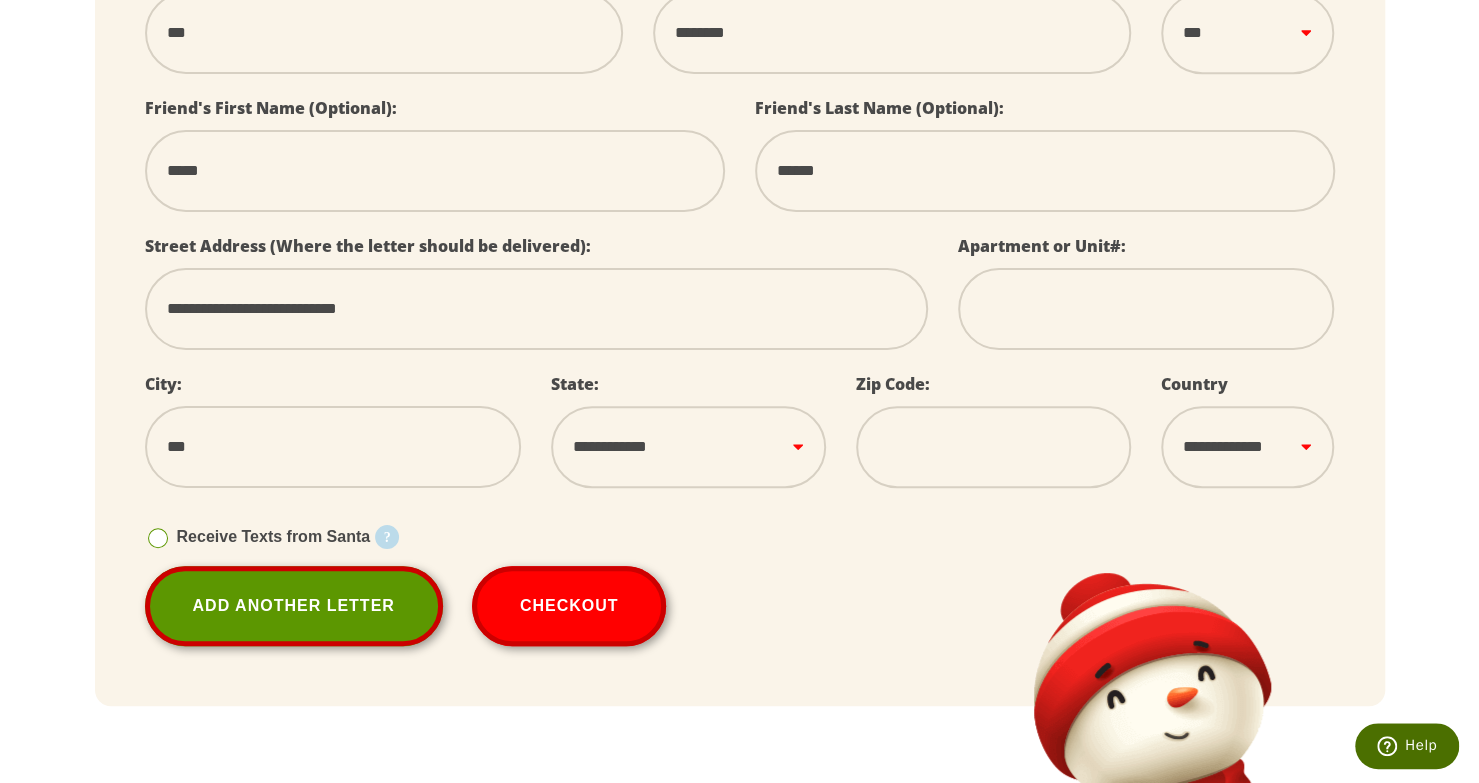type on "****" 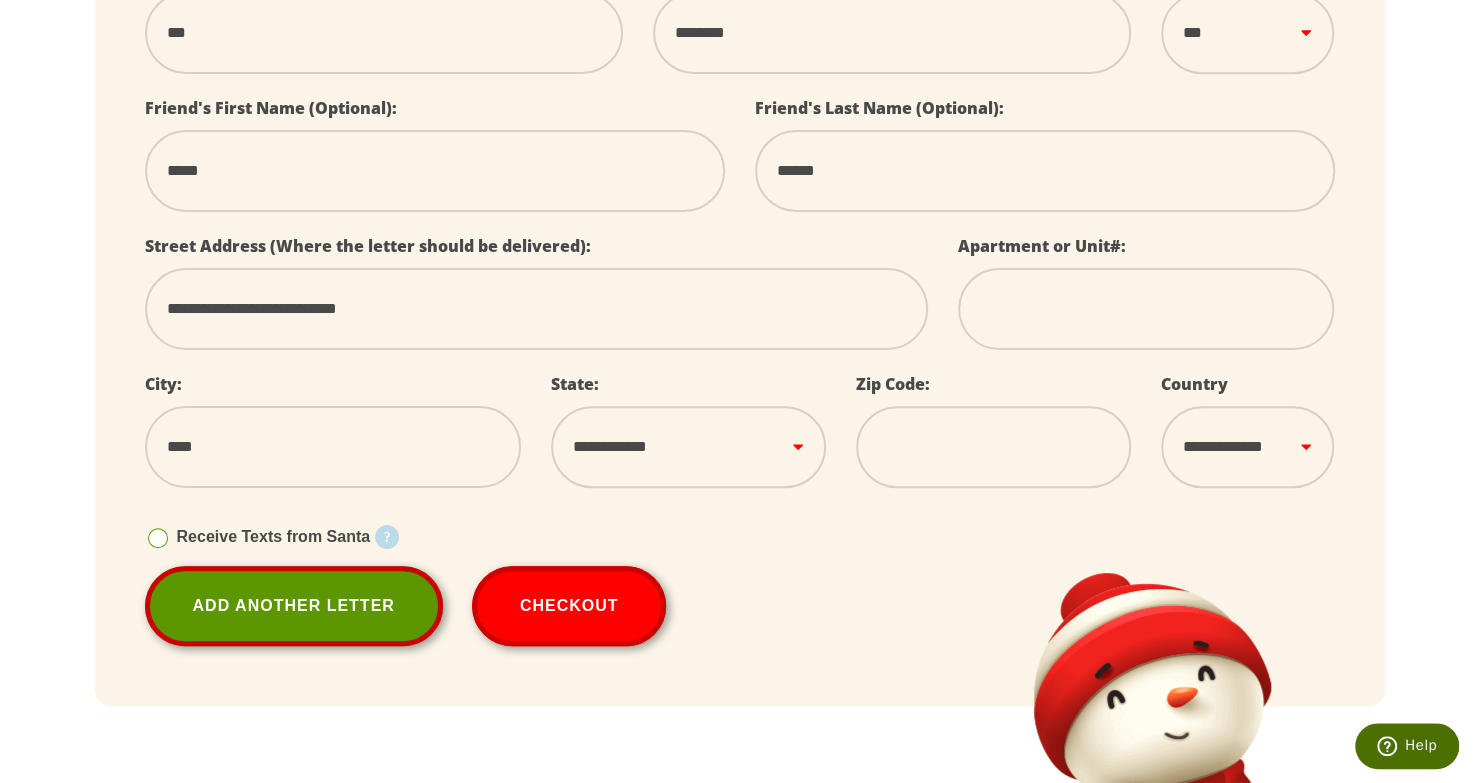 type on "*****" 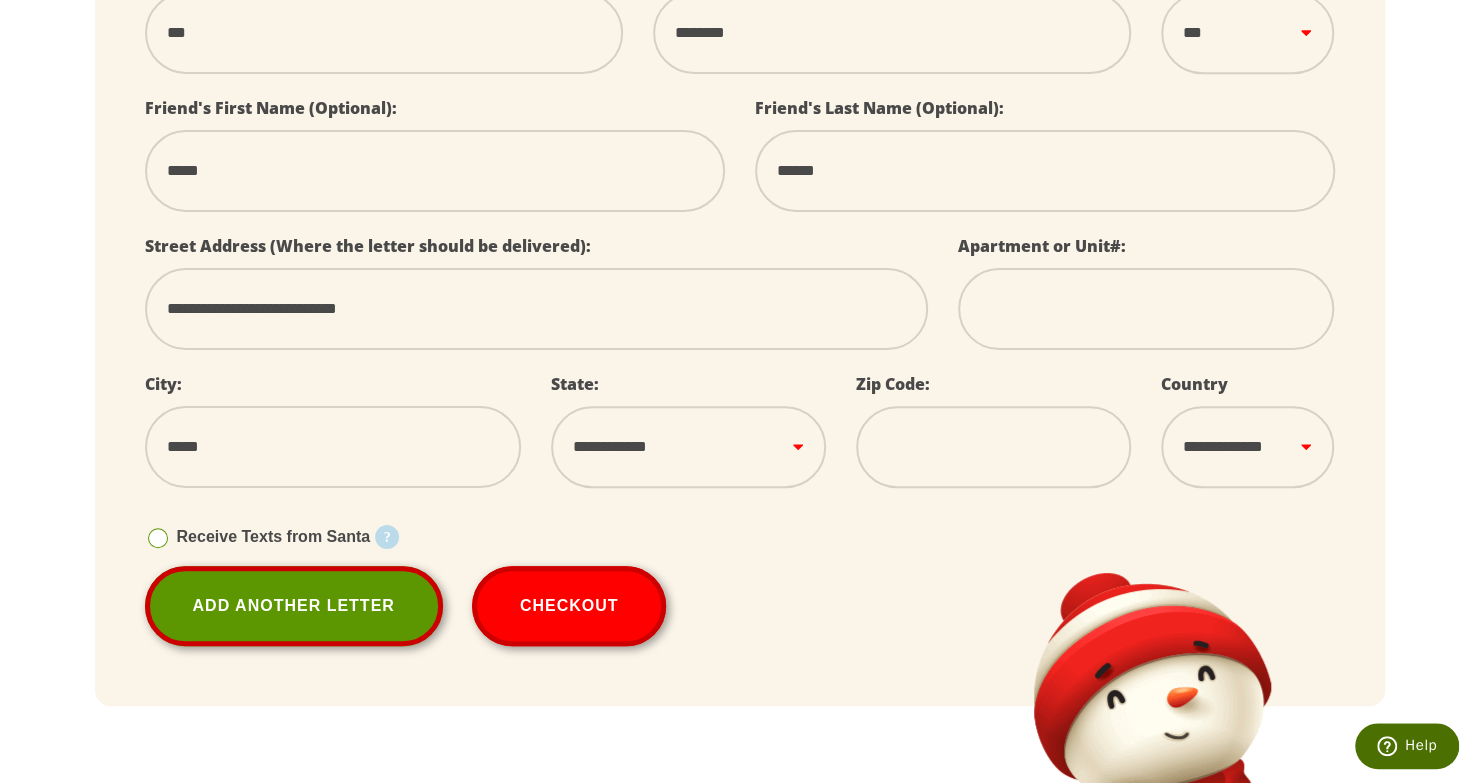type on "******" 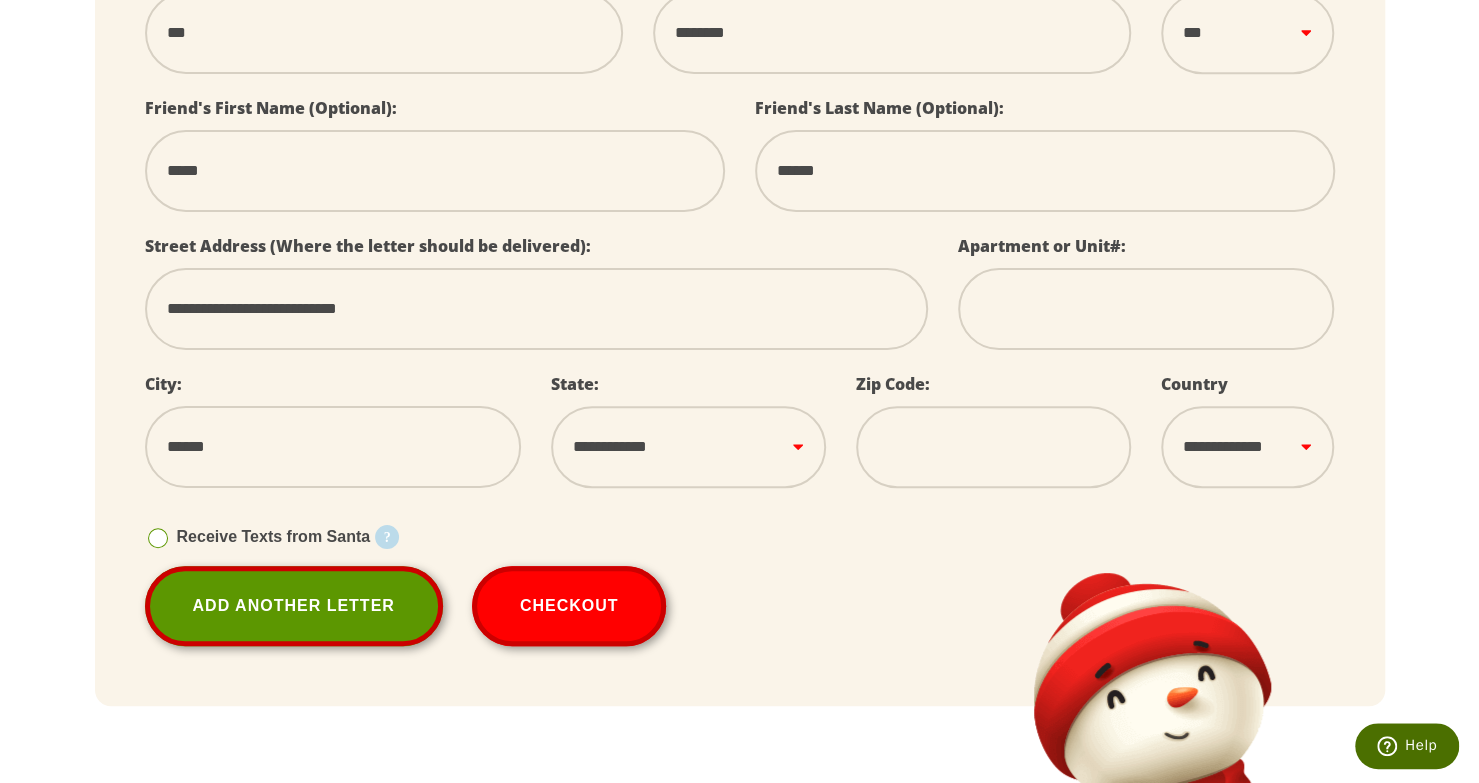 select 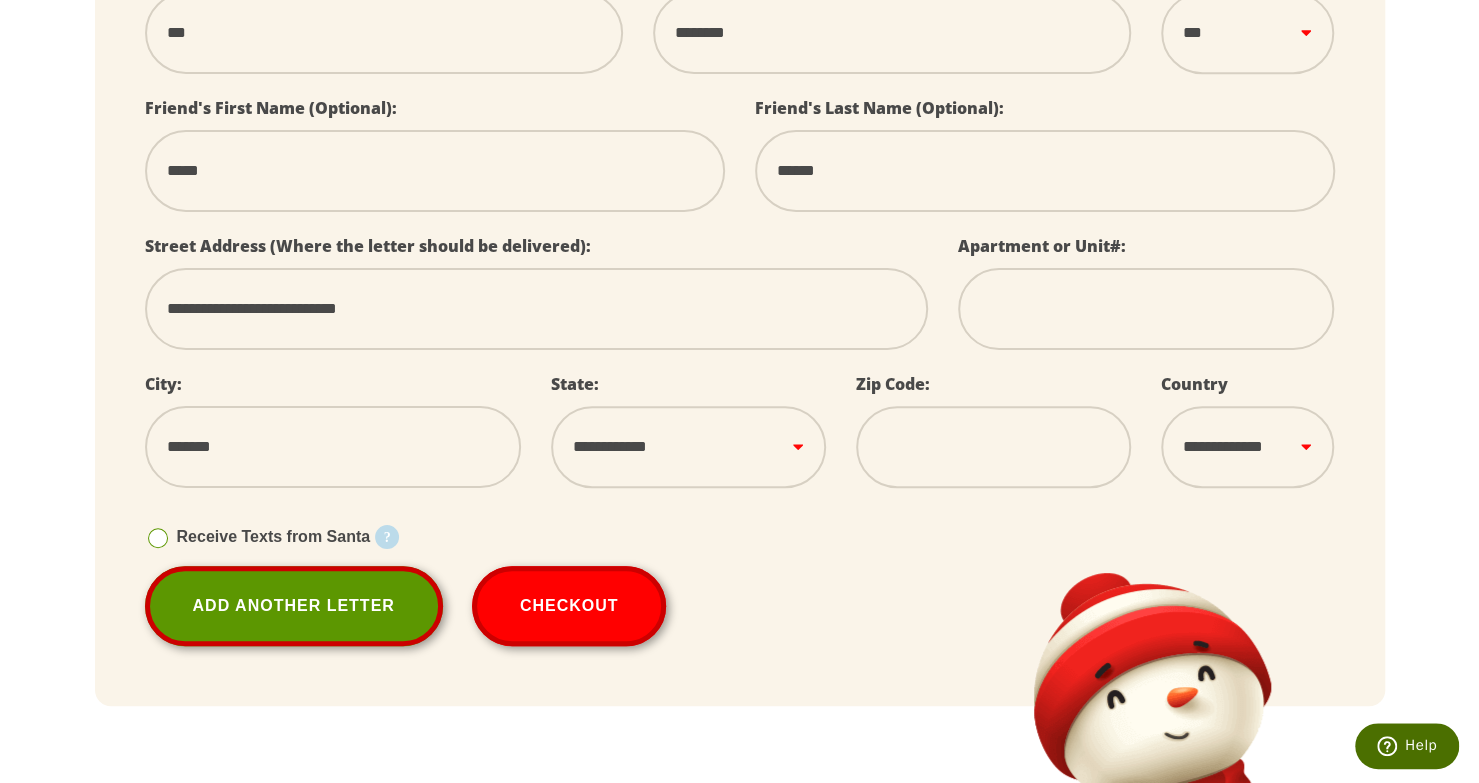 select 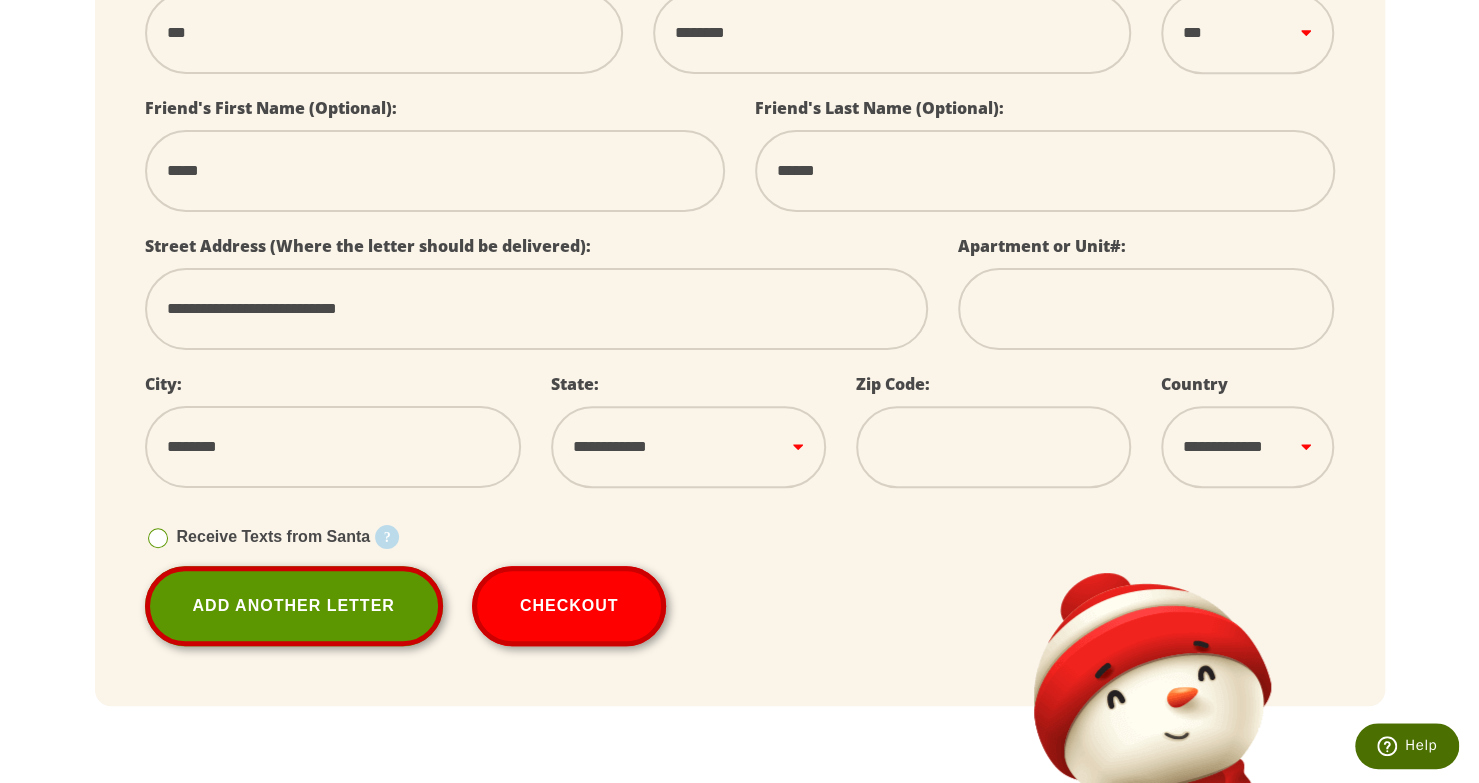 type on "********" 